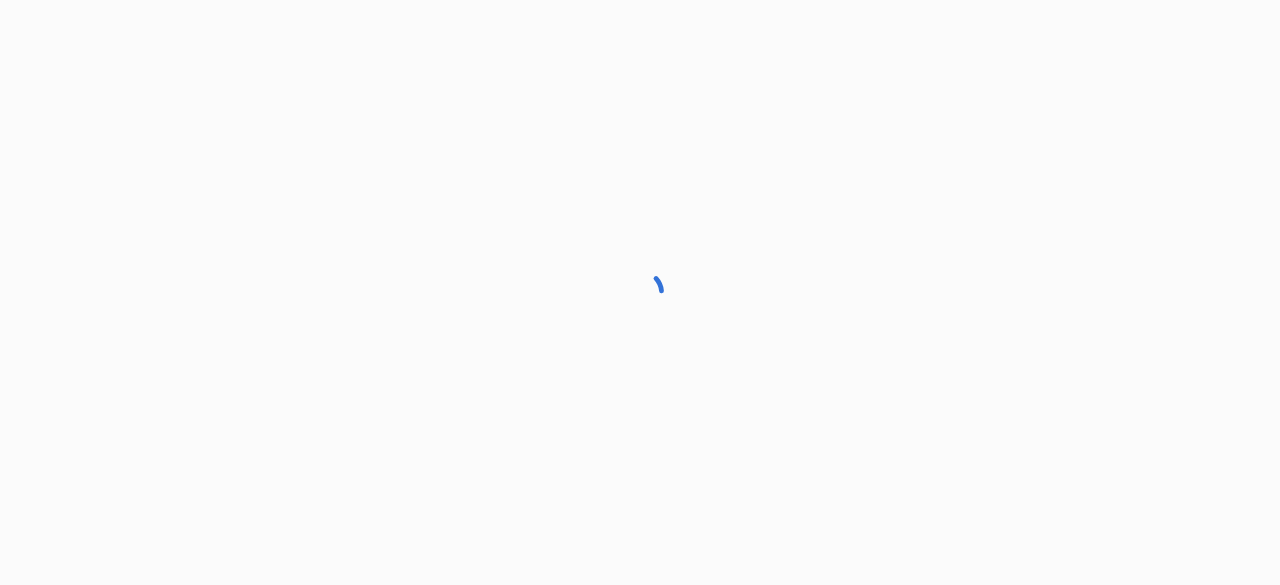 scroll, scrollTop: 0, scrollLeft: 0, axis: both 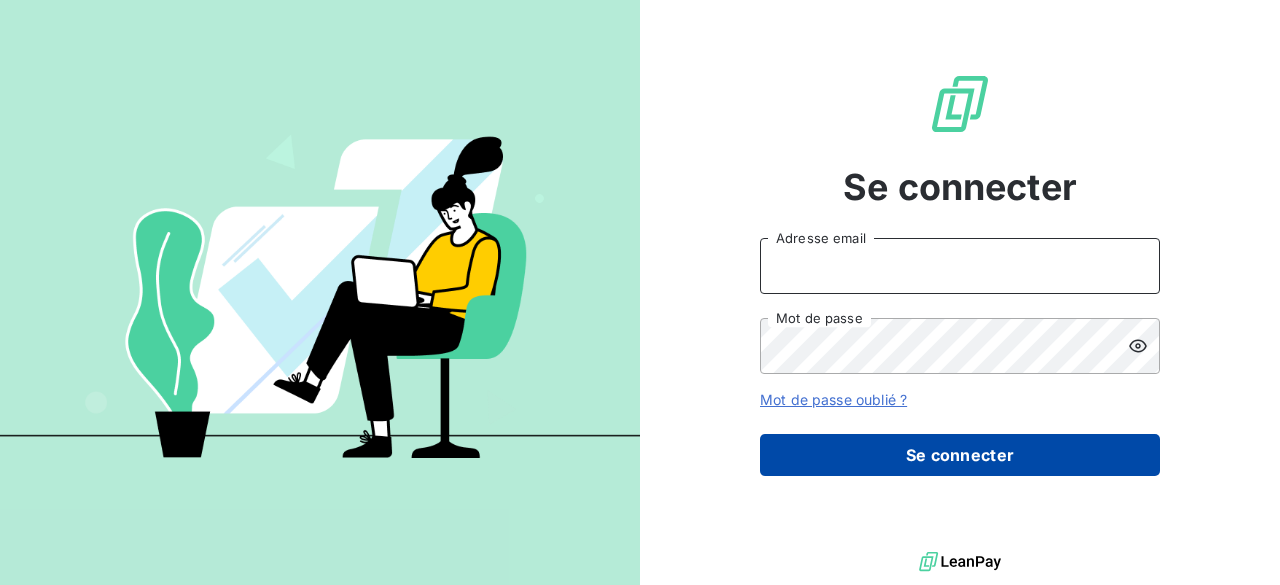 type on "[PERSON_NAME][EMAIL_ADDRESS][DOMAIN_NAME]" 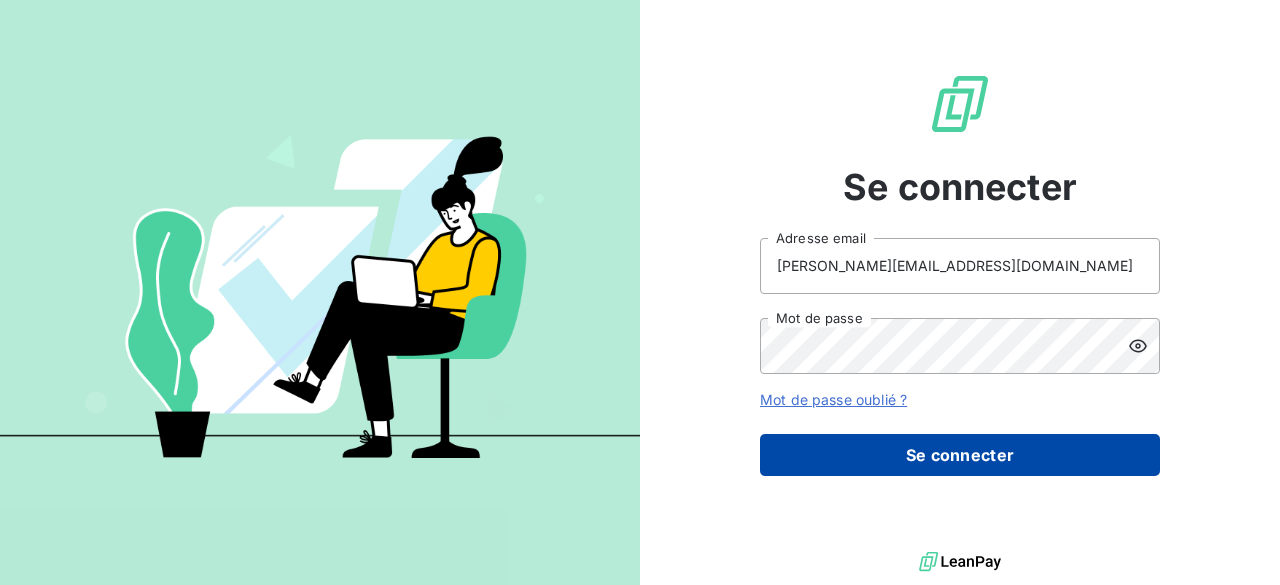 click on "Se connecter" at bounding box center [960, 455] 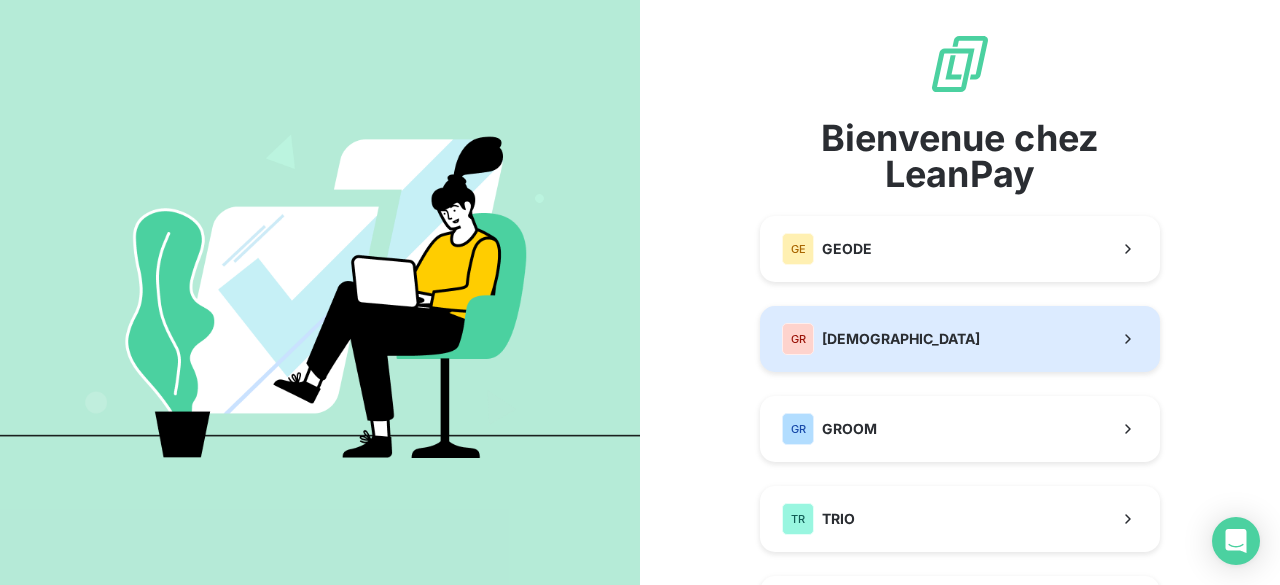 click on "[DEMOGRAPHIC_DATA]" at bounding box center [901, 339] 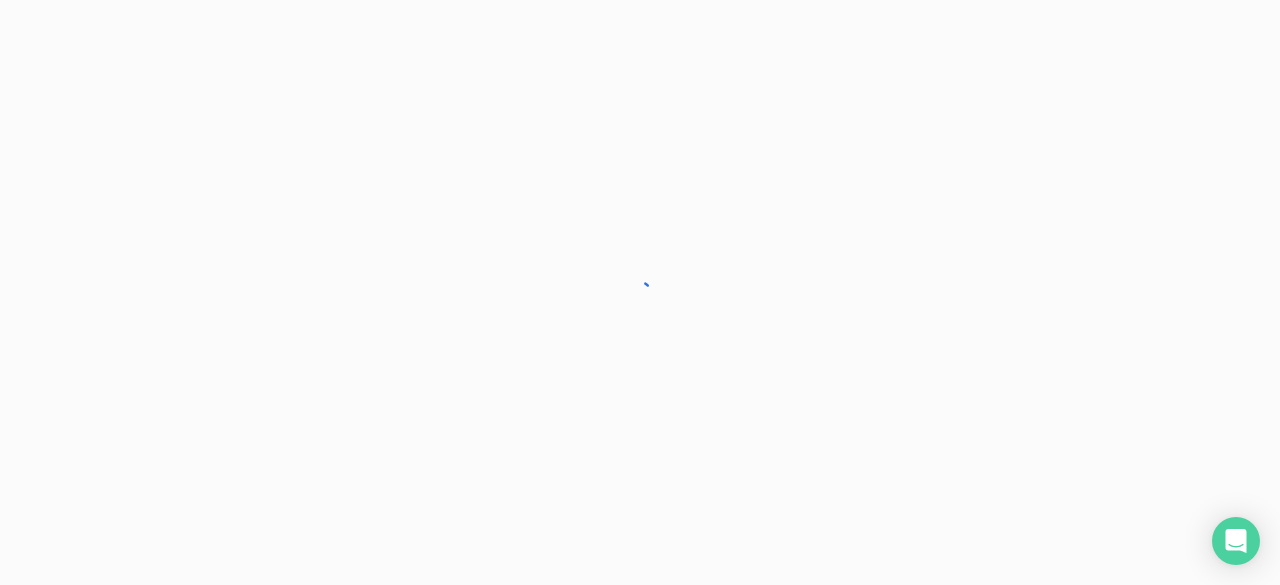 scroll, scrollTop: 0, scrollLeft: 0, axis: both 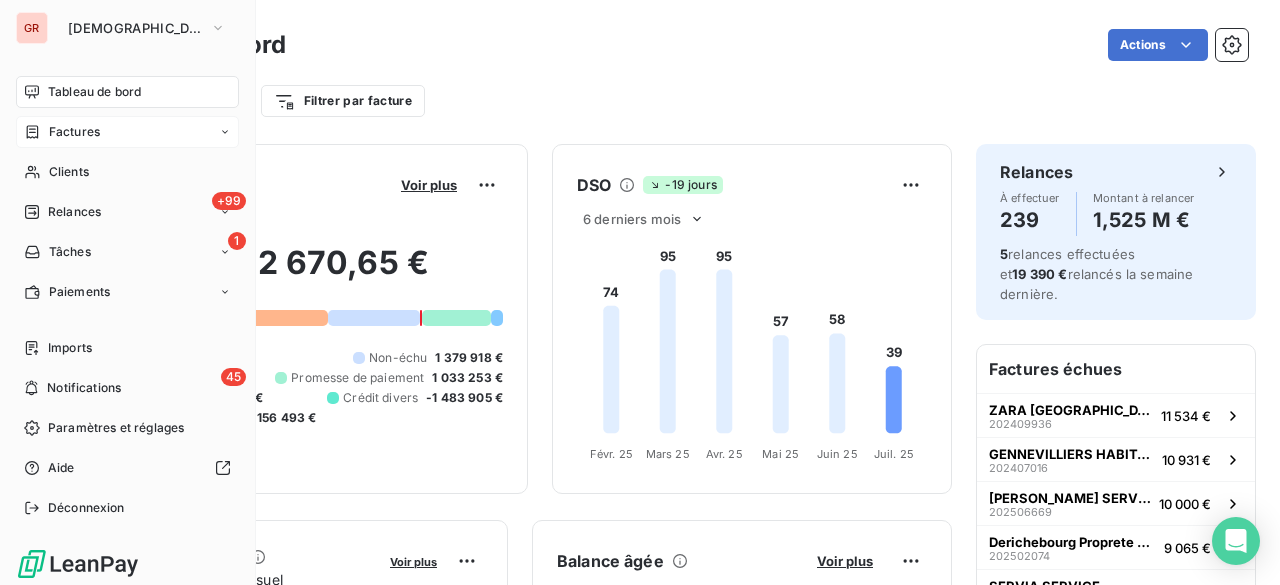click on "Factures" at bounding box center (127, 132) 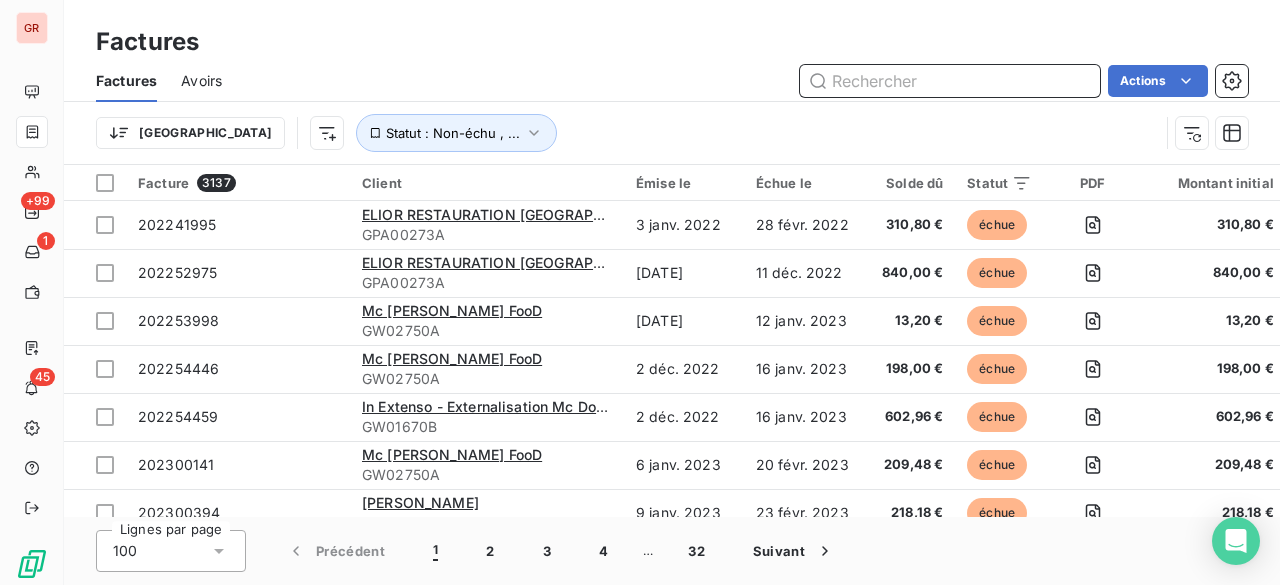 click at bounding box center (950, 81) 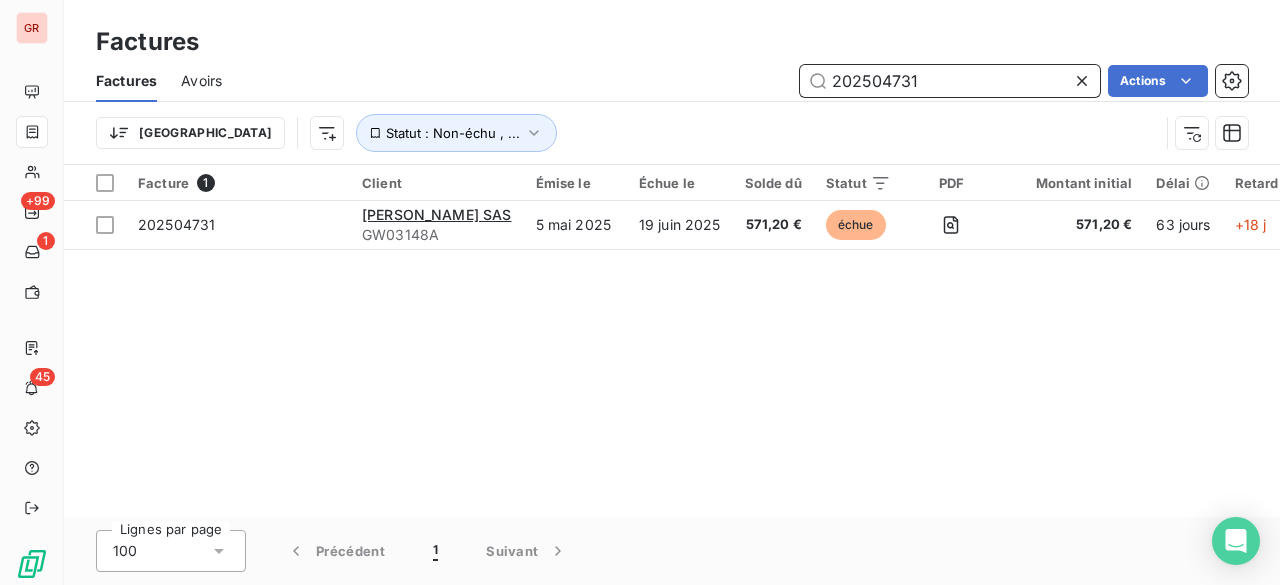type on "202504731" 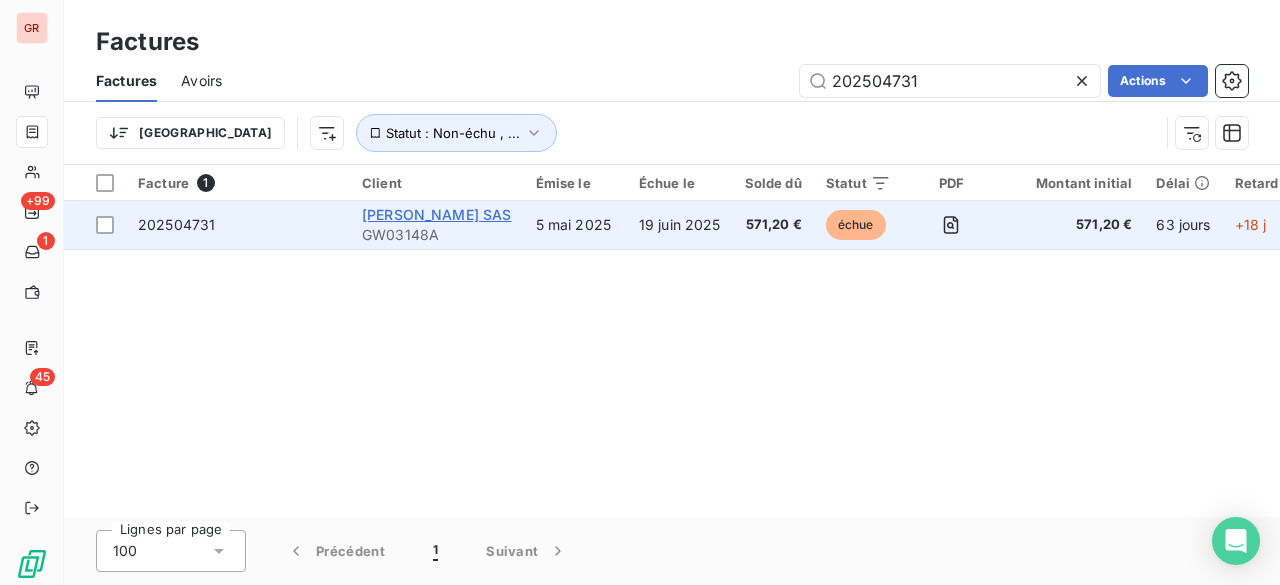 click on "[PERSON_NAME] SAS" at bounding box center [437, 214] 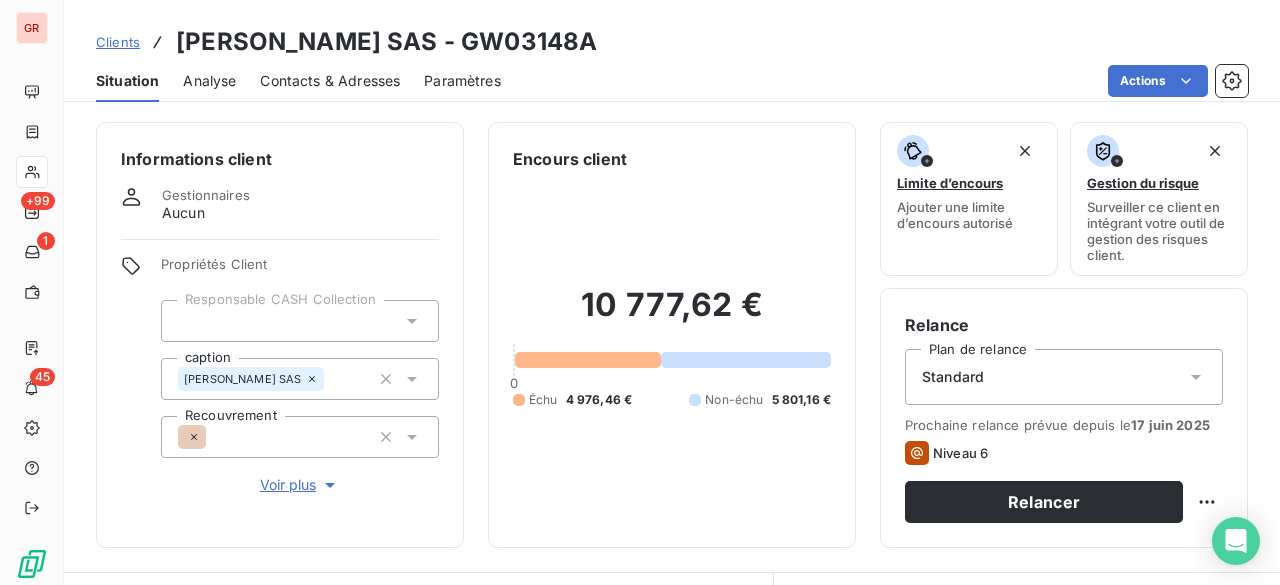 drag, startPoint x: 462, startPoint y: 46, endPoint x: 584, endPoint y: 46, distance: 122 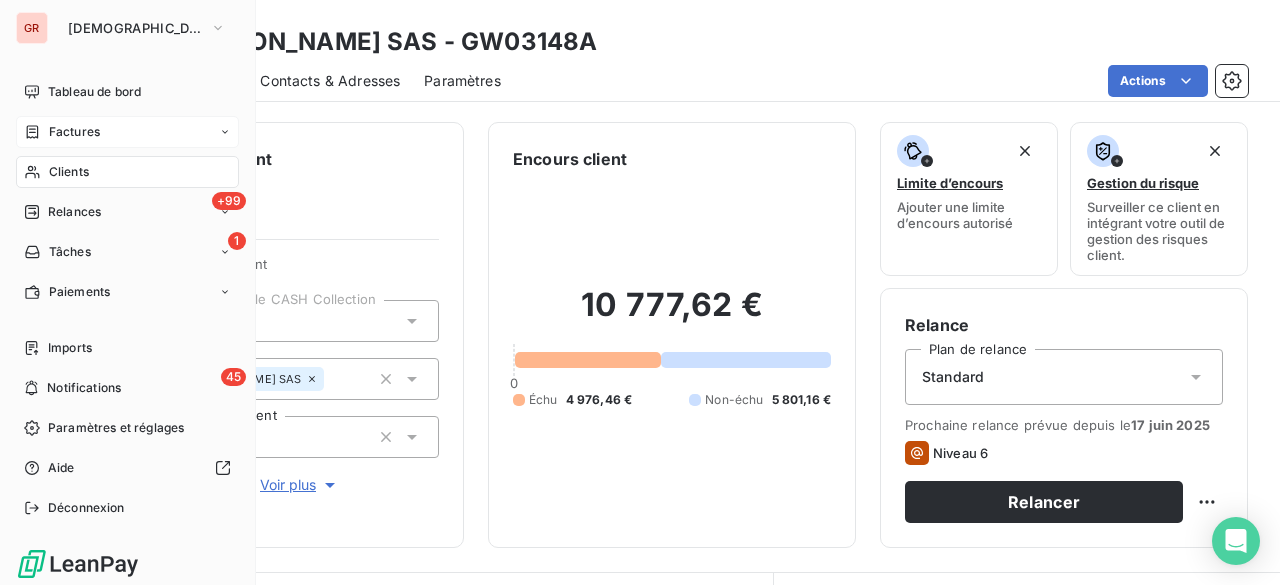 drag, startPoint x: 84, startPoint y: 139, endPoint x: 116, endPoint y: 129, distance: 33.526108 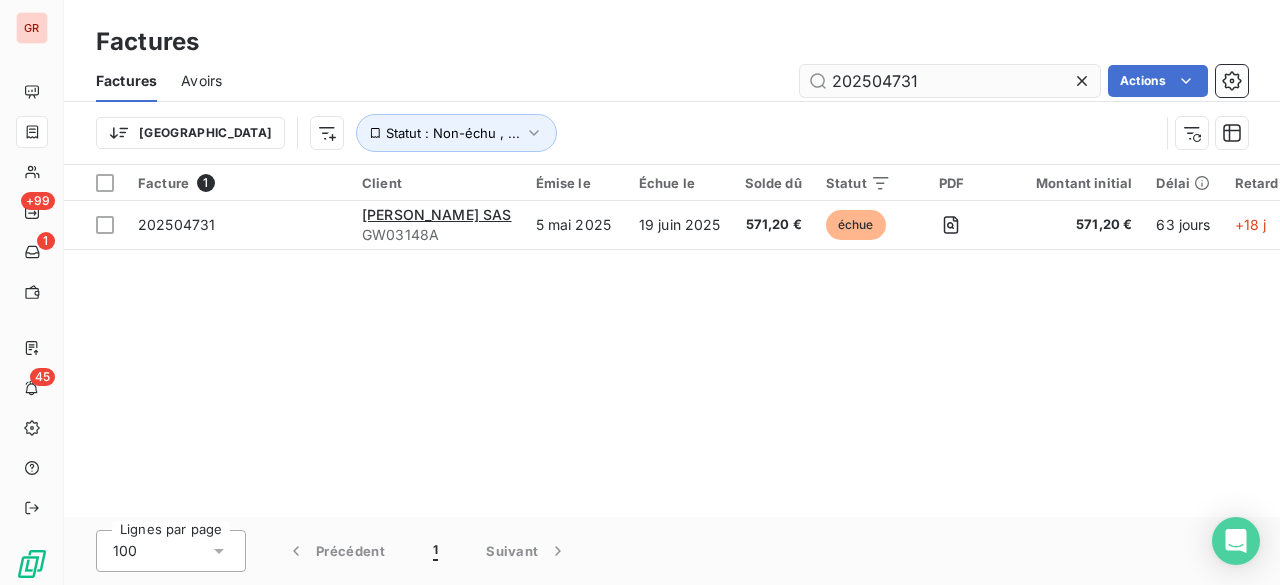 click on "202504731" at bounding box center [950, 81] 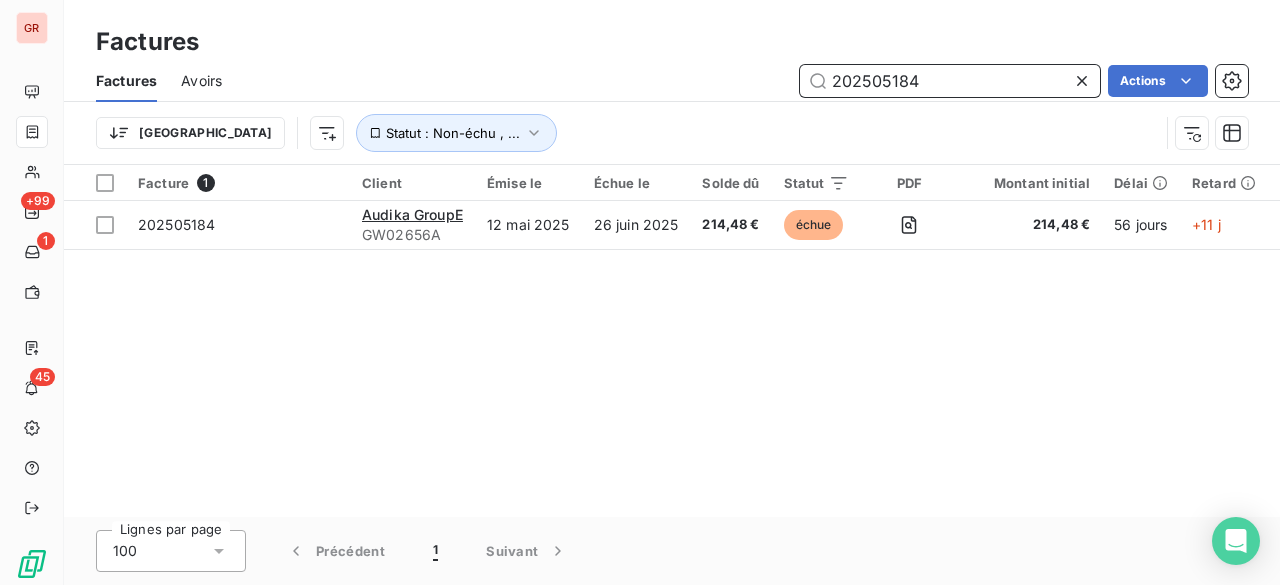 click on "202505184" at bounding box center (950, 81) 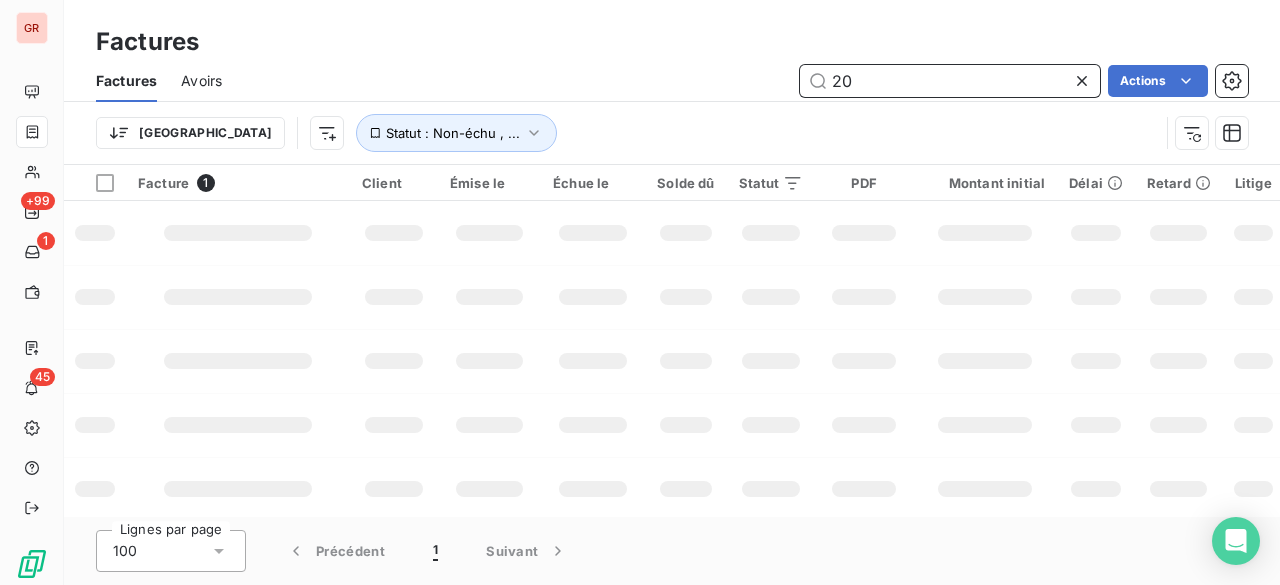 type on "2" 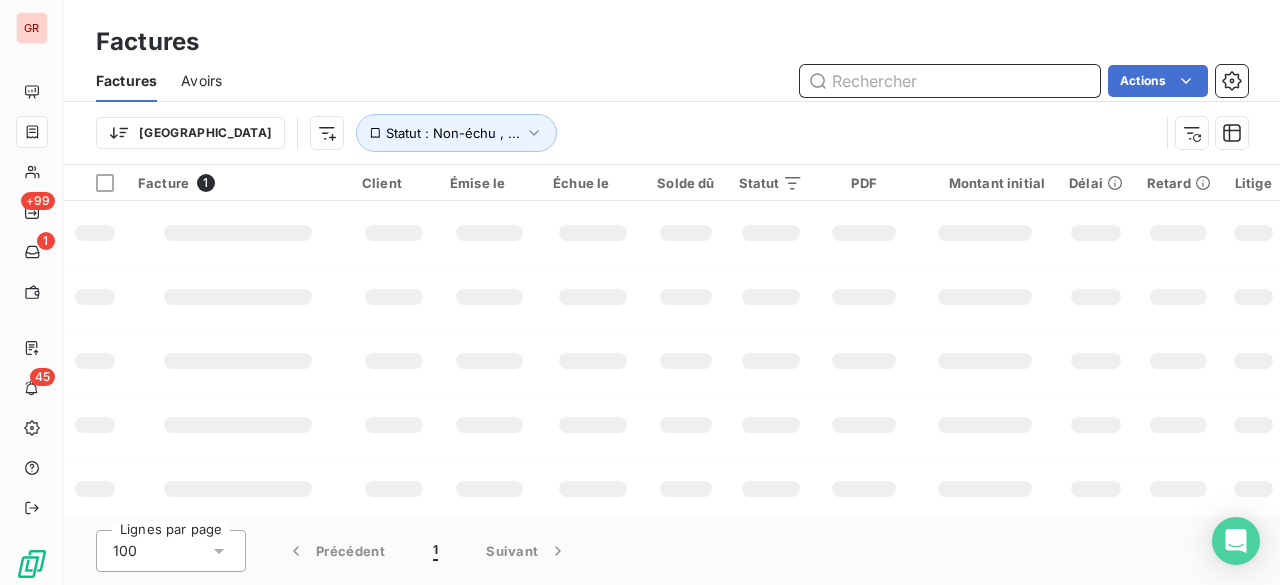 paste on "20250518305" 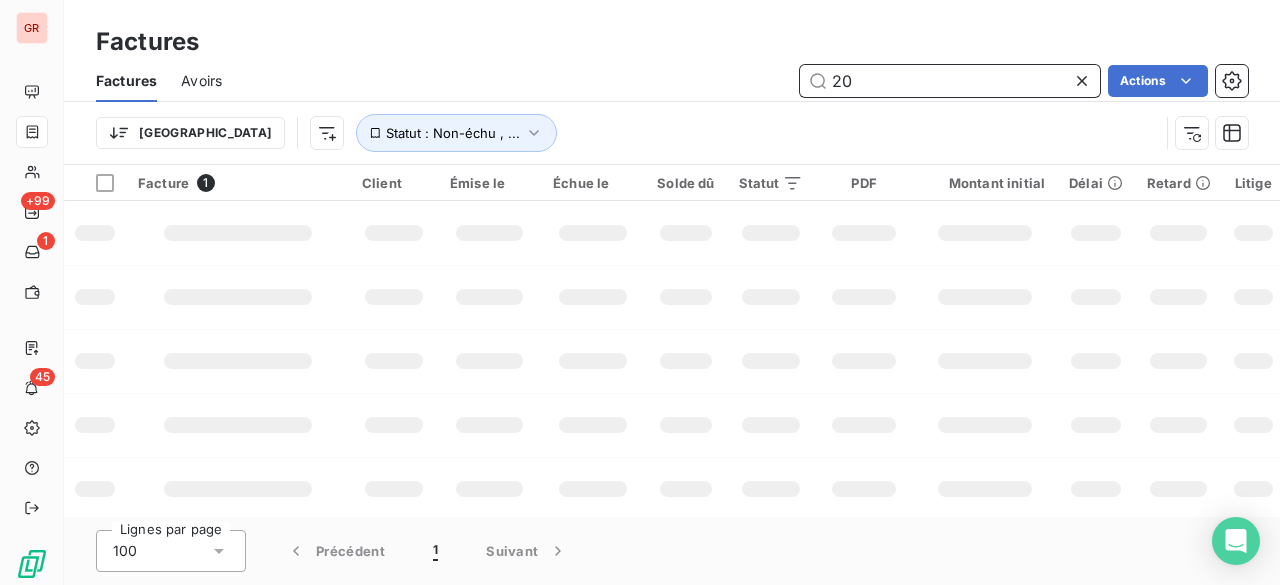 type on "2" 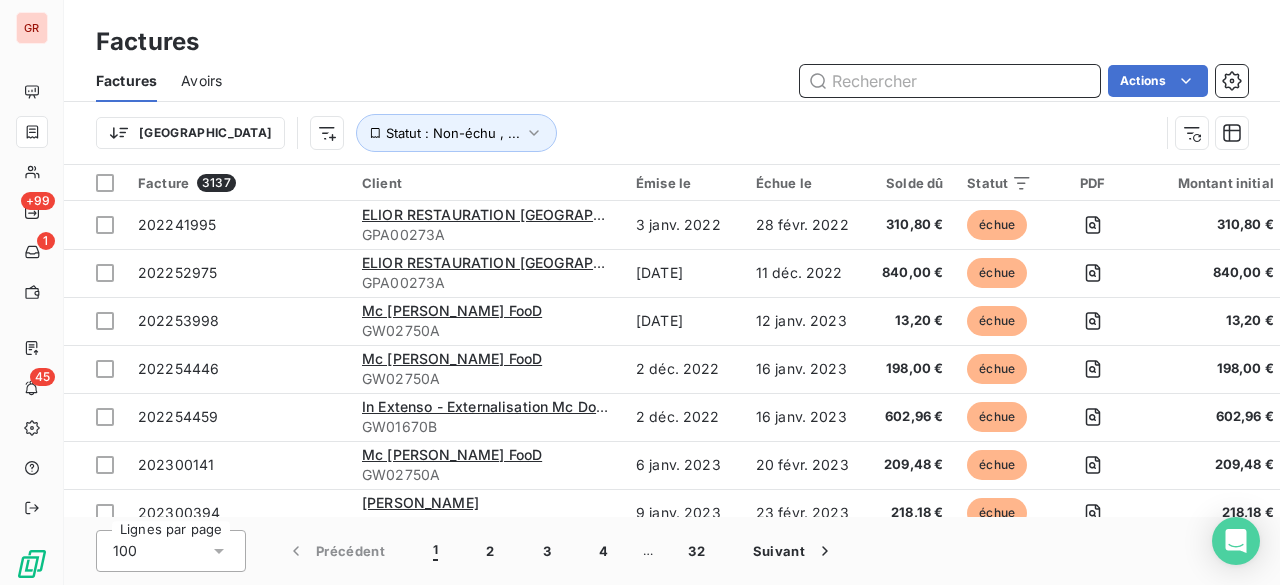 click at bounding box center [950, 81] 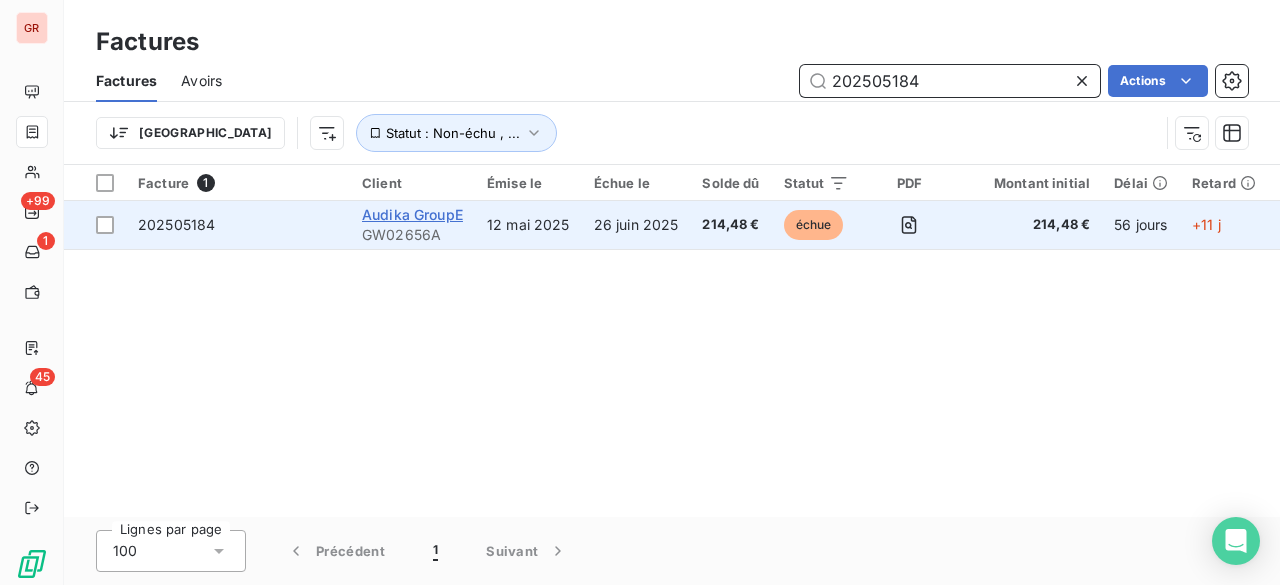 type on "202505184" 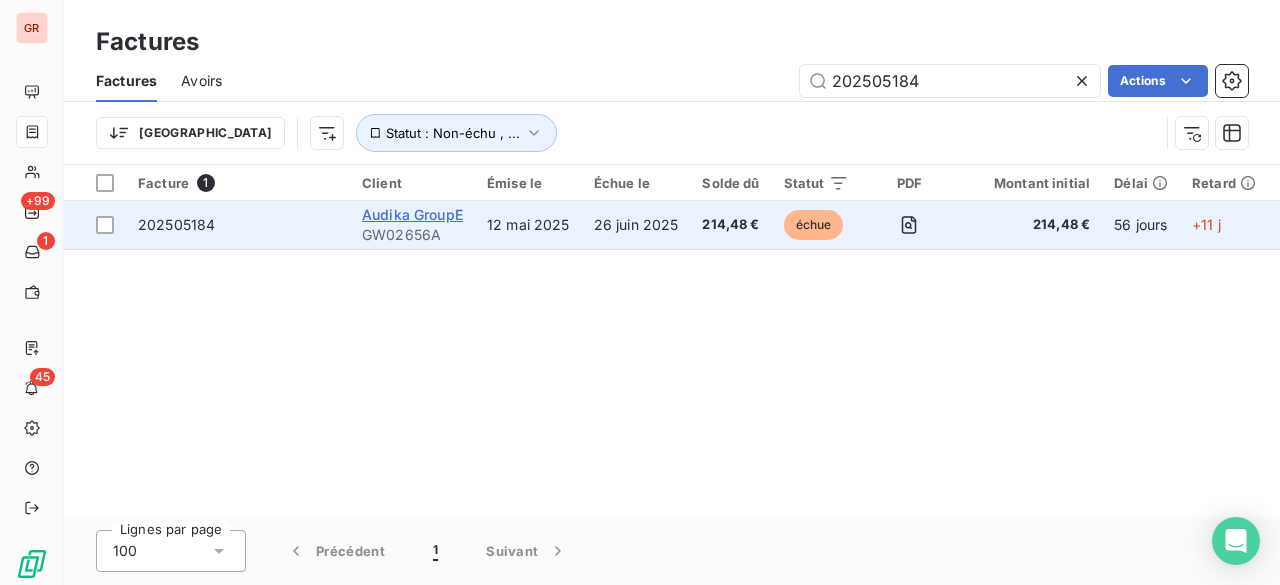 click on "Audika GroupE" at bounding box center (412, 214) 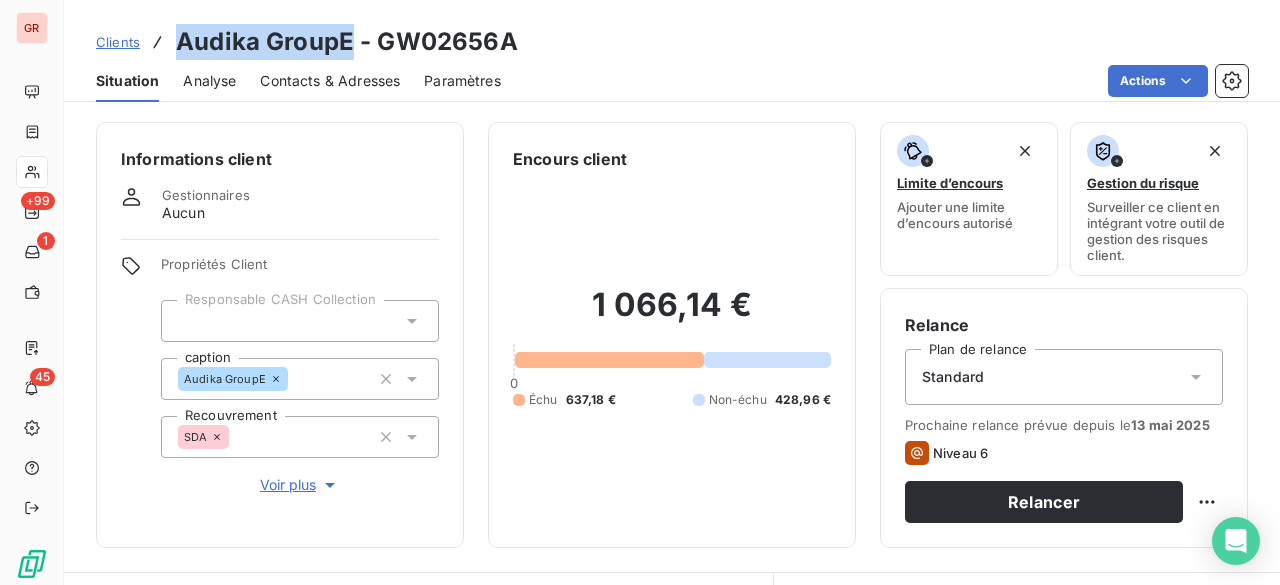 drag, startPoint x: 180, startPoint y: 38, endPoint x: 348, endPoint y: 37, distance: 168.00298 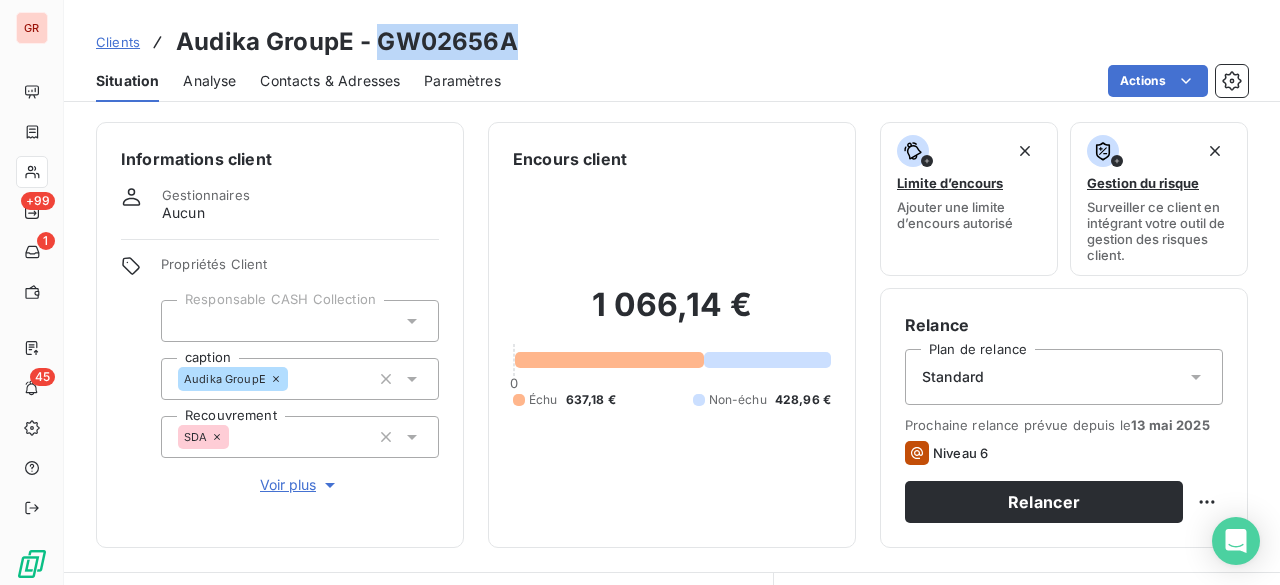 drag, startPoint x: 375, startPoint y: 41, endPoint x: 512, endPoint y: 45, distance: 137.05838 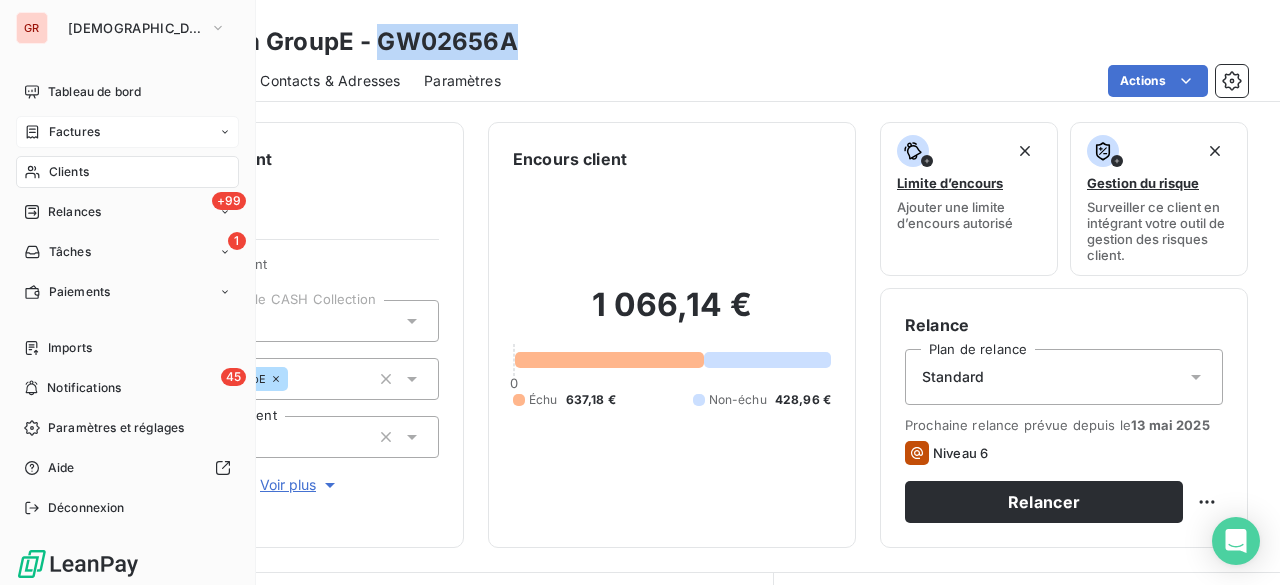 click on "Factures" at bounding box center [74, 132] 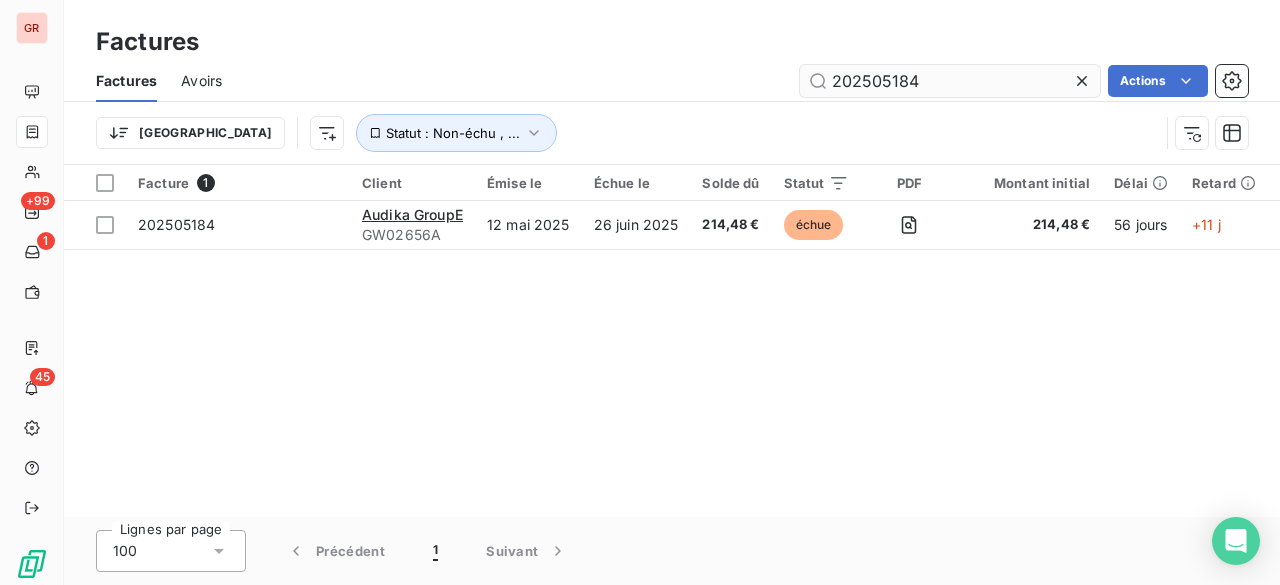 click on "202505184" at bounding box center [950, 81] 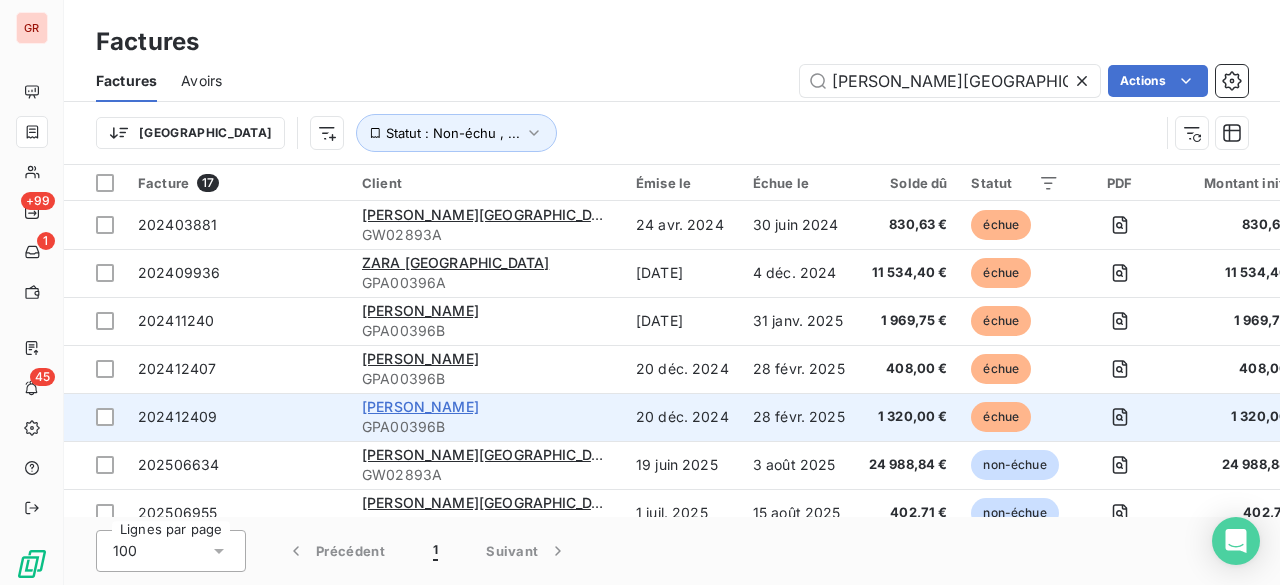 type on "[PERSON_NAME][GEOGRAPHIC_DATA]" 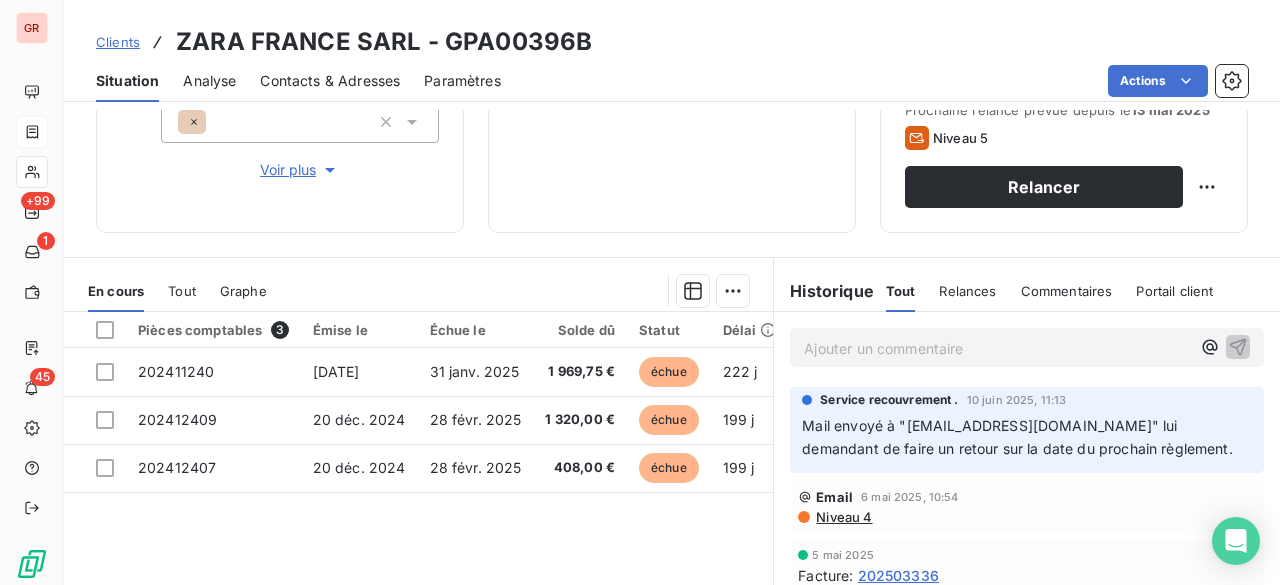 scroll, scrollTop: 316, scrollLeft: 0, axis: vertical 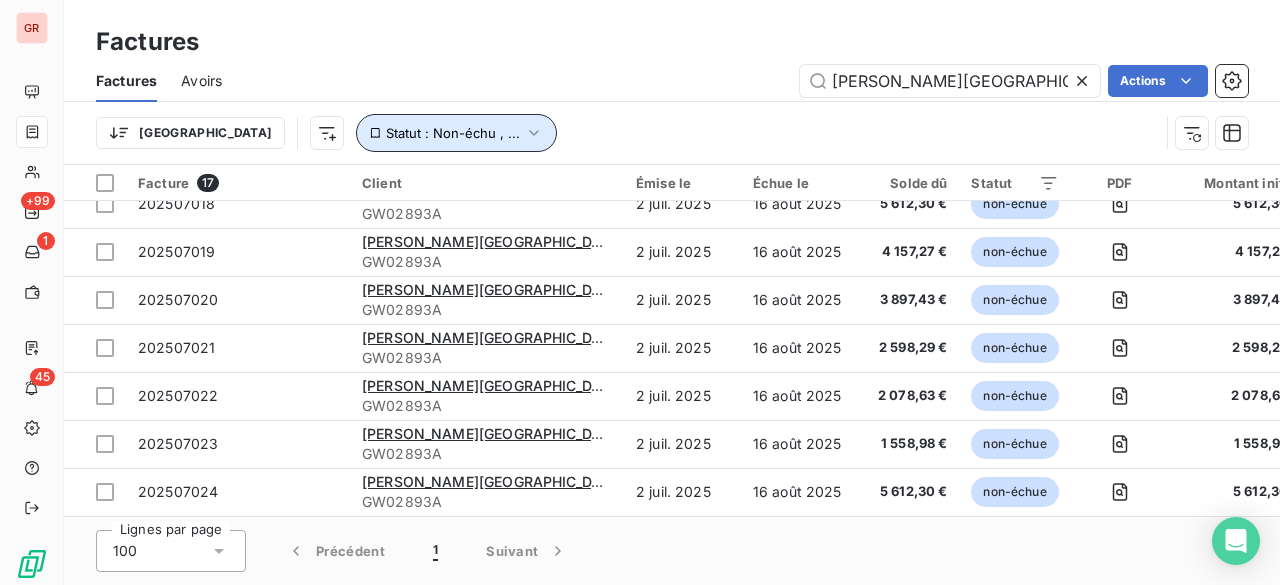 click 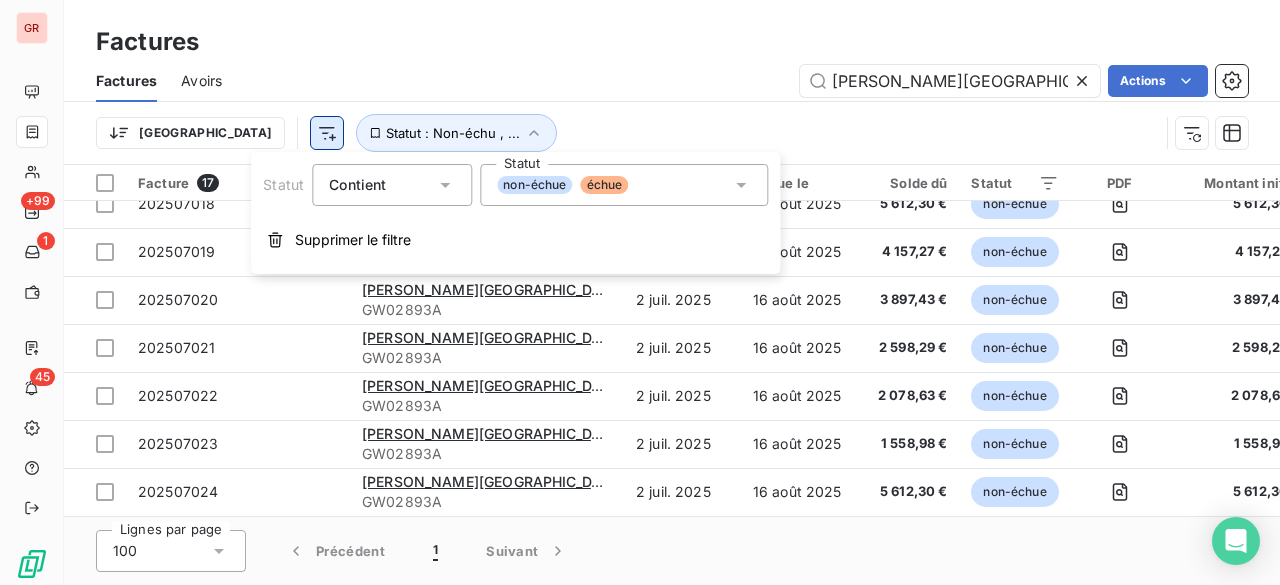 click on "GR +99 1 45 Factures Factures Avoirs ZARA FRANCE Actions Trier Statut  : Non-échu , ... Facture 17 Client Émise le Échue le Solde dû Statut PDF Montant initial Délai Retard   Litige thirdPartyCode generalAccountCode Lieu de livraison Gestionnaire de compte  Recouvrement  Etat Responsable CASH COLLECTION ANNEE PONCTUELS COMPTE GENERAL Résiliation 202403881 ZARA [GEOGRAPHIC_DATA] GW02893A 24 avr. 2024 30 juin 2024 830,63 € échue 830,63 € 439 jours +372 j _ GW02893A 41110000 _ _ _ _ _ _ _ _ _ 202409936 ZARA [GEOGRAPHIC_DATA]  GPA00396A [DATE] 4 déc. 2024 11 534,40 € échue 11 534,40 € 245 jours +215 j _ GPA00396A 41110000 _ _ _ _ _ _ _ _ _ 202411240 ZARA [GEOGRAPHIC_DATA] SARL GPA00396B [DATE] 31 janv. 2025 1 969,75 € échue 1 969,75 € 222 jours +157 j _ GPA00396B 41110000 _ _ _ _ _ _ _ _ _ 202412407 ZARA FRANCE SARL GPA00396B 20 déc. 2024 28 févr. 2025 408,00 € échue 408,00 € 199 jours +129 j _ GPA00396B 41110000 _ _ _ _ _ _ _ _ _ 202412409 ZARA FRANCE SARL GPA00396B échue _ _" at bounding box center [640, 292] 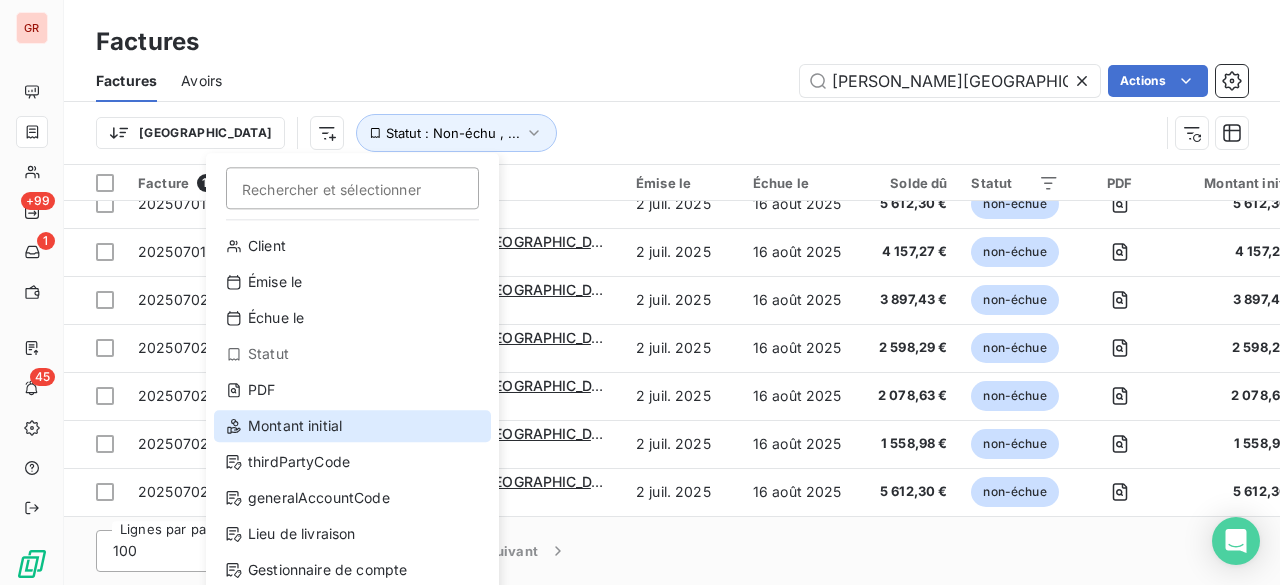 click on "Montant initial" at bounding box center (352, 426) 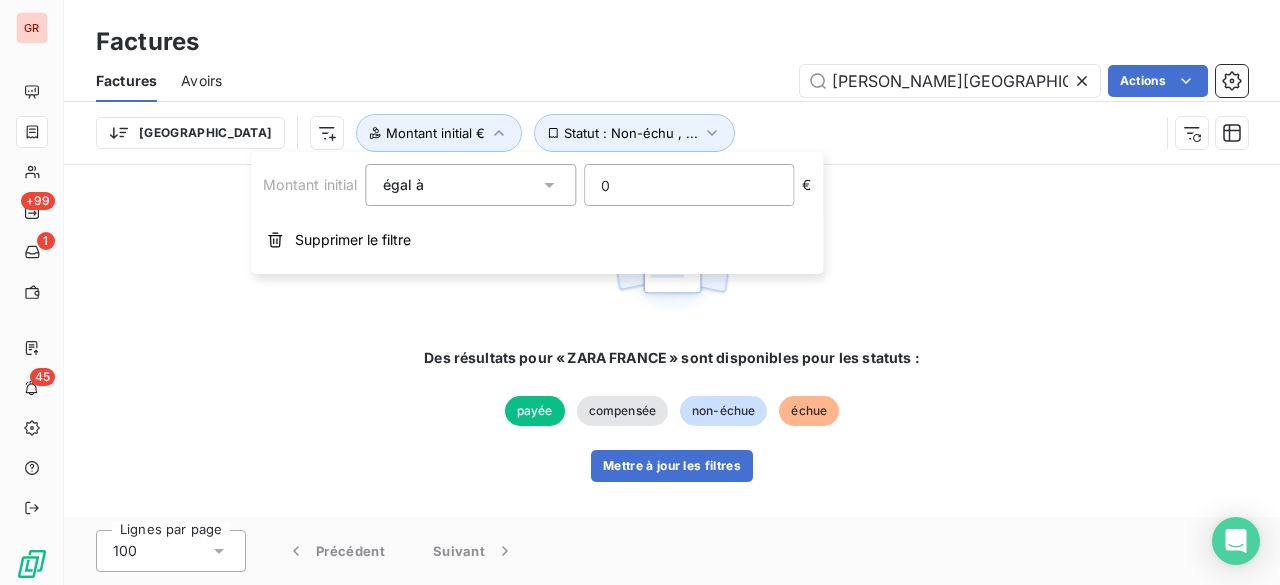 click on "0" at bounding box center (689, 185) 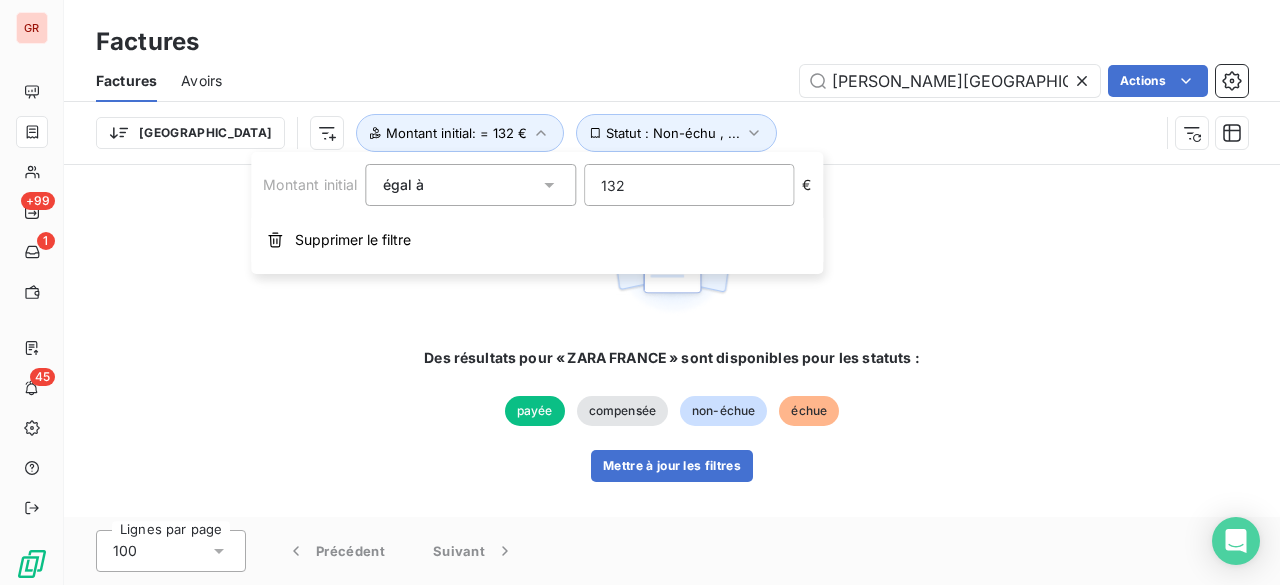 type on "1320" 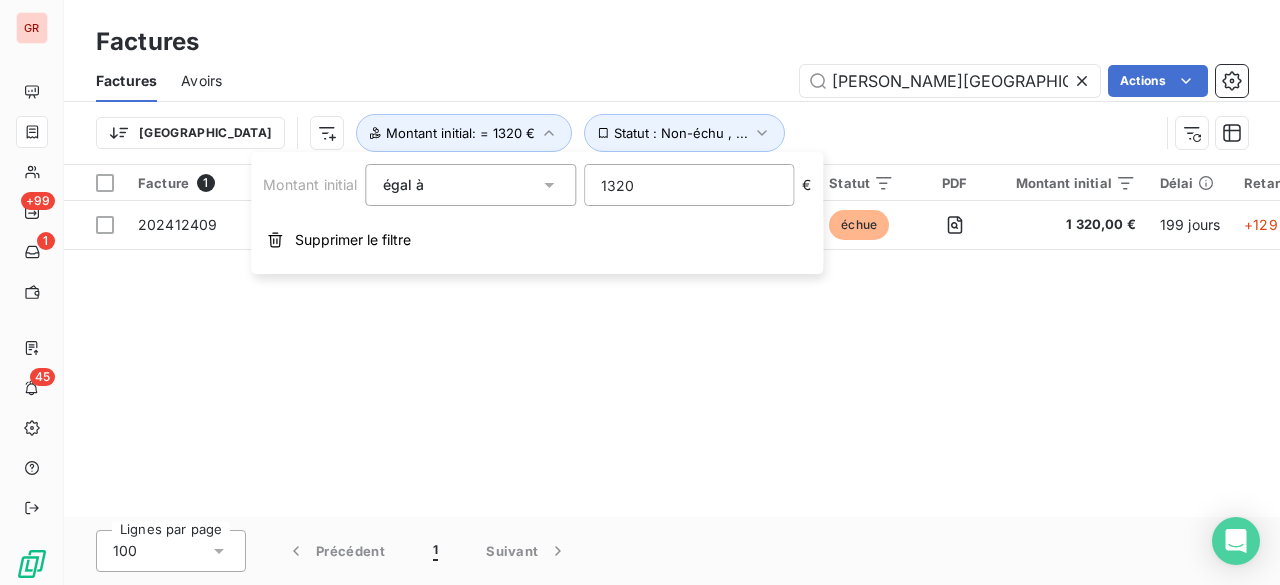 click on "Facture 1 Client Émise le Échue le Solde dû Statut PDF Montant initial Délai Retard   Litige thirdPartyCode generalAccountCode Lieu de livraison Gestionnaire de compte  Recouvrement  Etat Responsable CASH COLLECTION ANNEE PONCTUELS COMPTE GENERAL Résiliation 202412409 ZARA FRANCE SARL GPA00396B 20 déc. 2024 28 févr. 2025 1 320,00 € échue 1 320,00 € 199 jours +129 j _ GPA00396B 41110000 _ _ _ _ _ _ _ _ _" at bounding box center [672, 341] 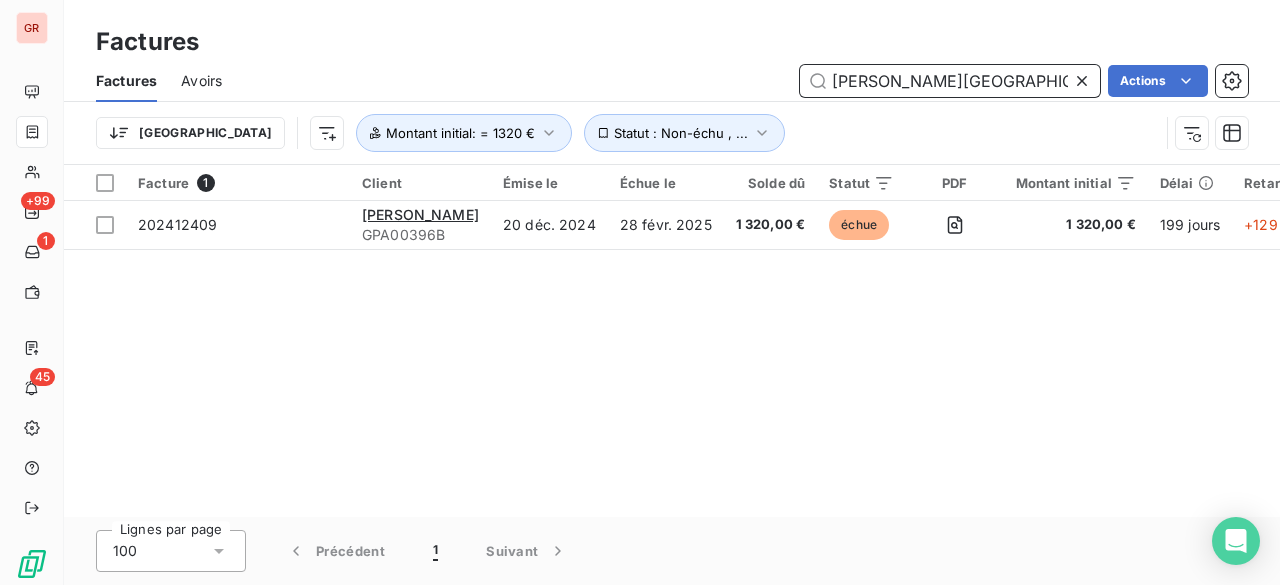 click on "[PERSON_NAME][GEOGRAPHIC_DATA]" at bounding box center [950, 81] 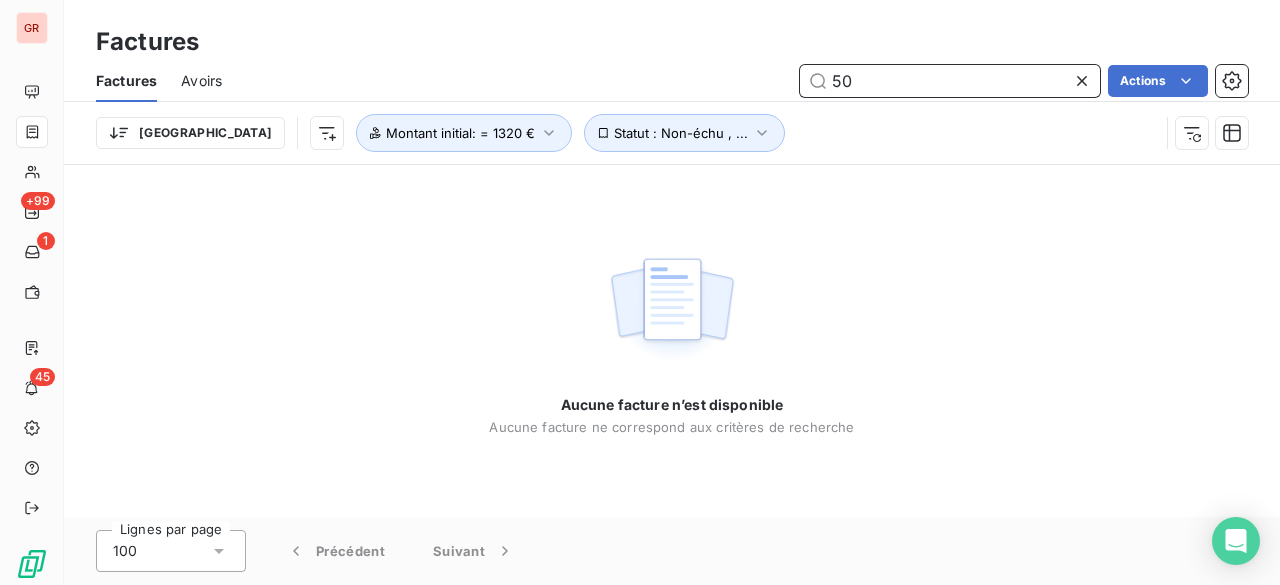 type on "5" 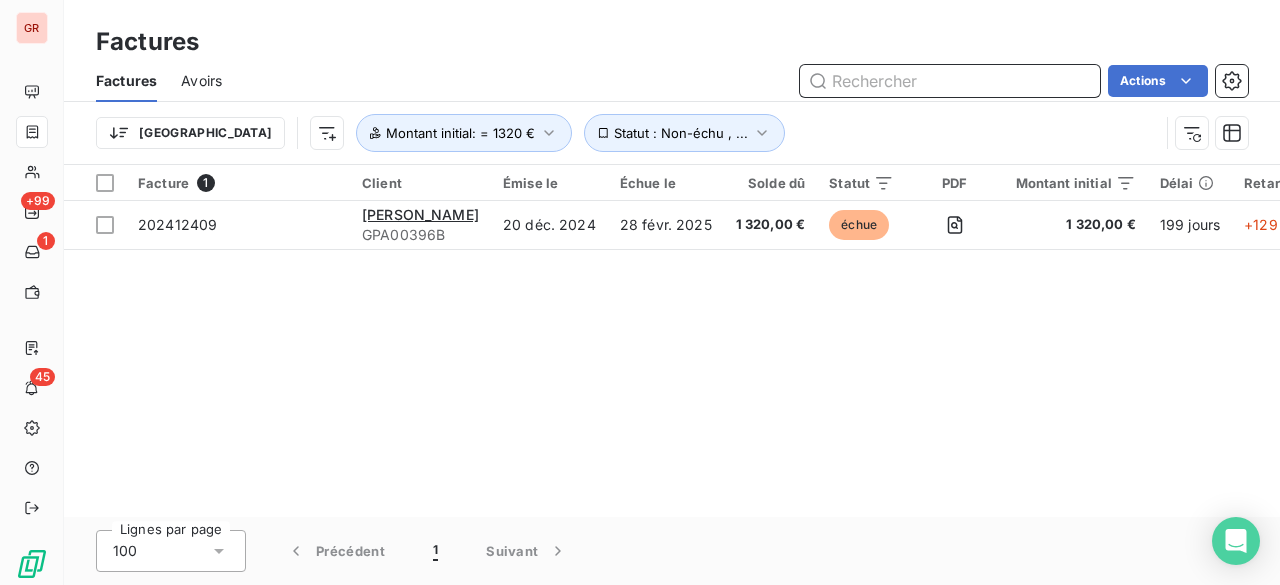 click at bounding box center [950, 81] 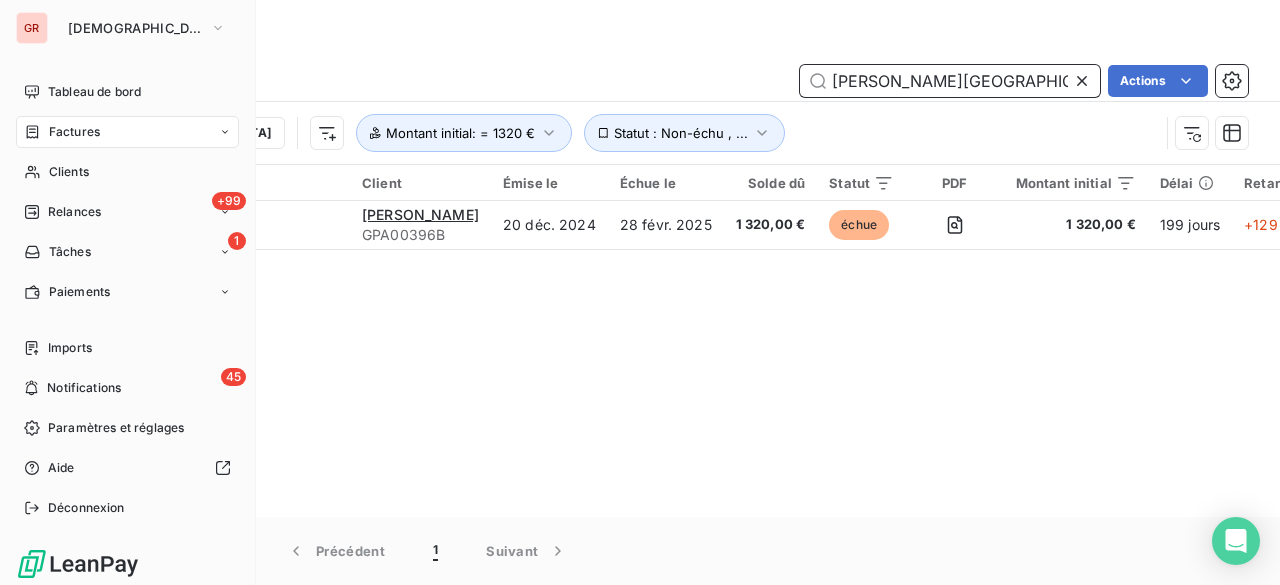 type on "[PERSON_NAME][GEOGRAPHIC_DATA]" 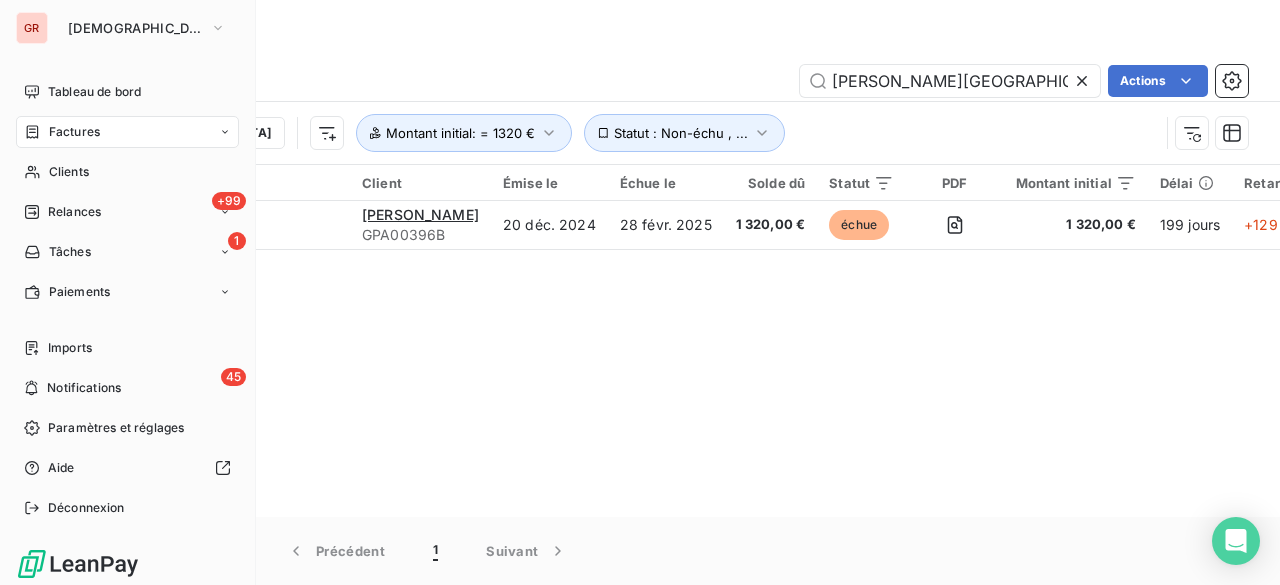 click on "Factures" at bounding box center [74, 132] 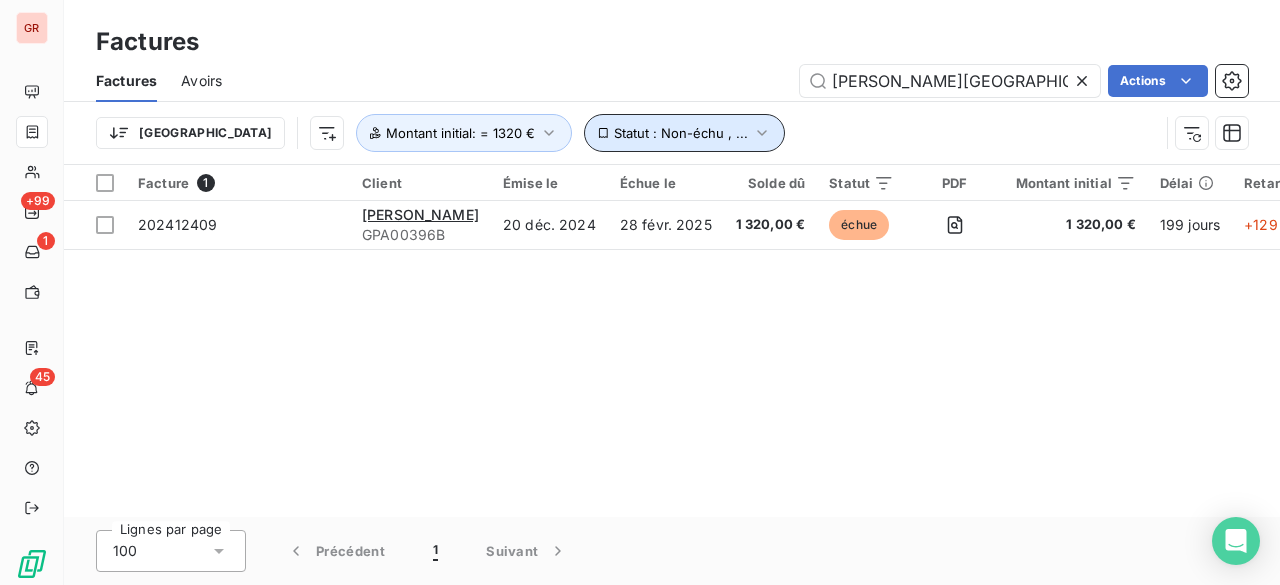 click 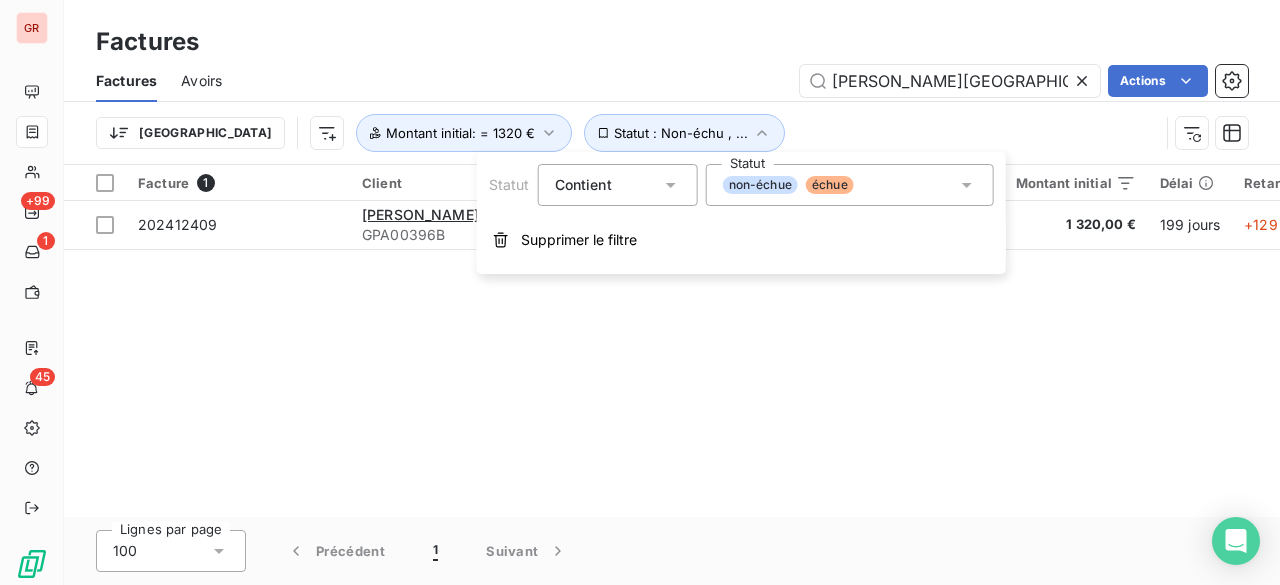 click on "Facture 1 Client Émise le Échue le Solde dû Statut PDF Montant initial Délai Retard   Litige thirdPartyCode generalAccountCode Lieu de livraison Gestionnaire de compte  Recouvrement  Etat Responsable CASH COLLECTION ANNEE PONCTUELS COMPTE GENERAL Résiliation 202412409 ZARA FRANCE SARL GPA00396B 20 déc. 2024 28 févr. 2025 1 320,00 € échue 1 320,00 € 199 jours +129 j _ GPA00396B 41110000 _ _ _ _ _ _ _ _ _" at bounding box center [672, 341] 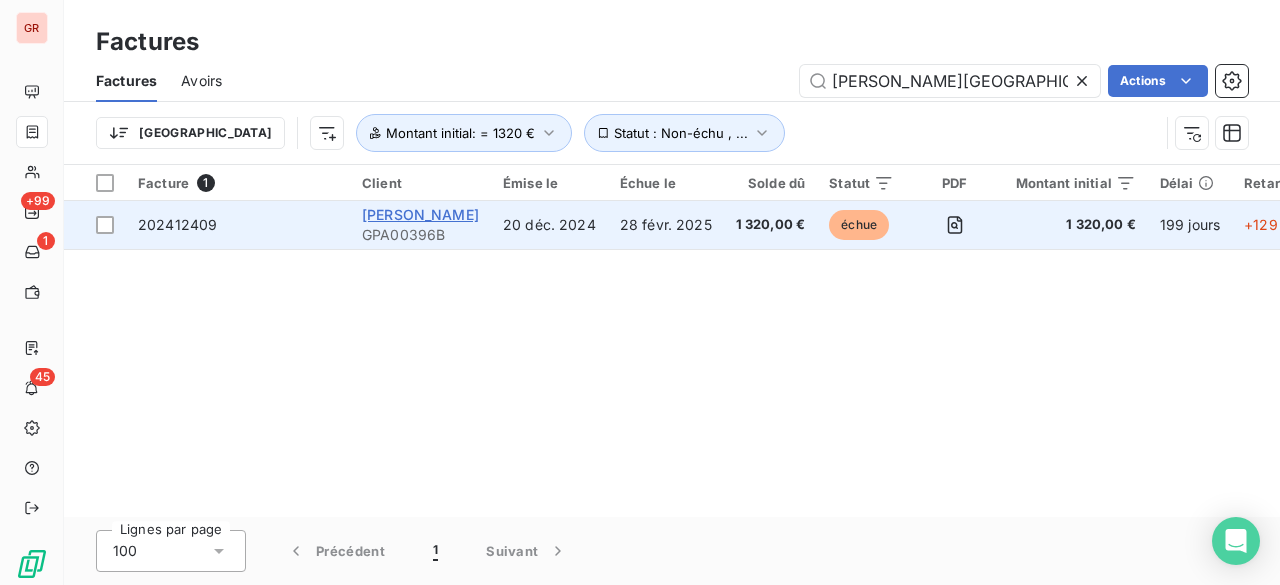 click on "[PERSON_NAME]" at bounding box center [420, 214] 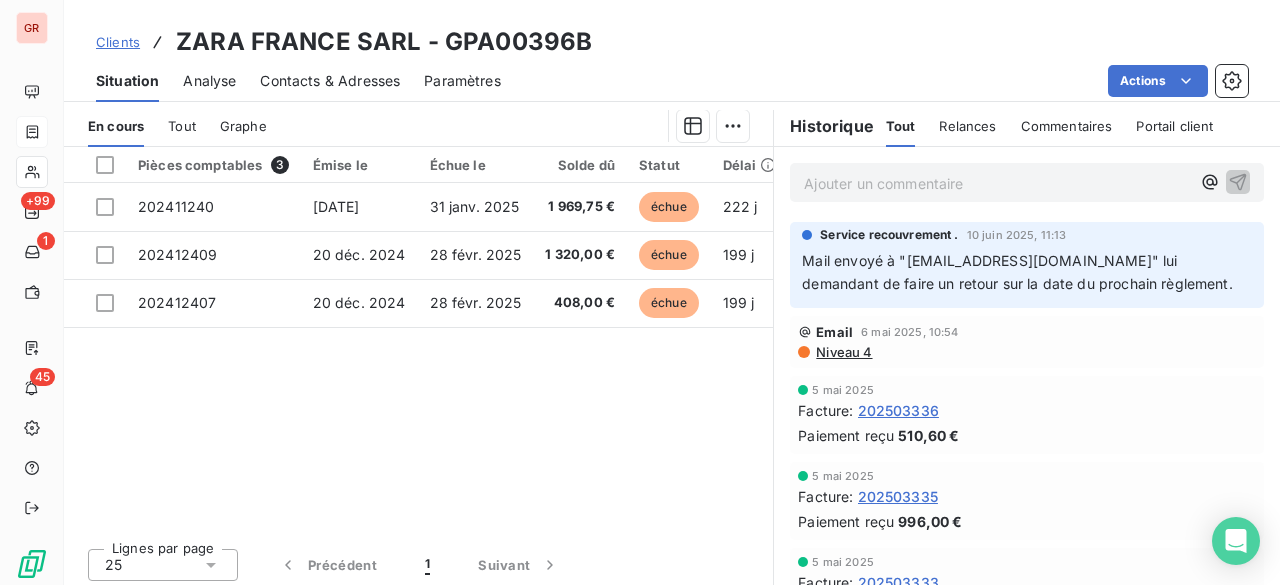 scroll, scrollTop: 485, scrollLeft: 0, axis: vertical 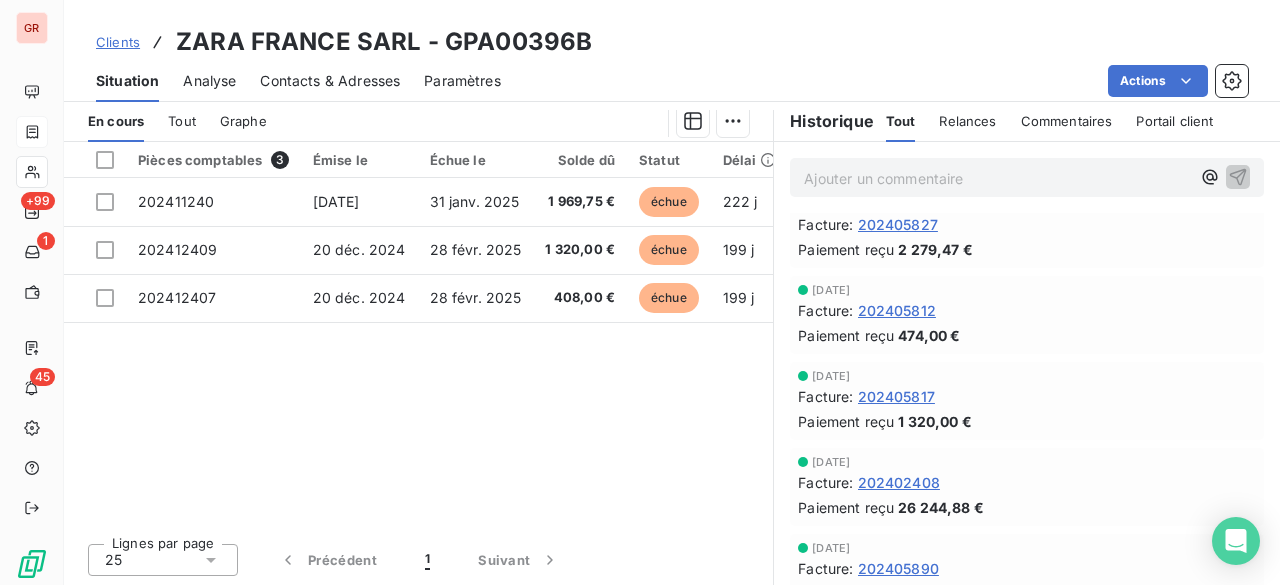 click on "Ajouter un commentaire ﻿" at bounding box center [997, 178] 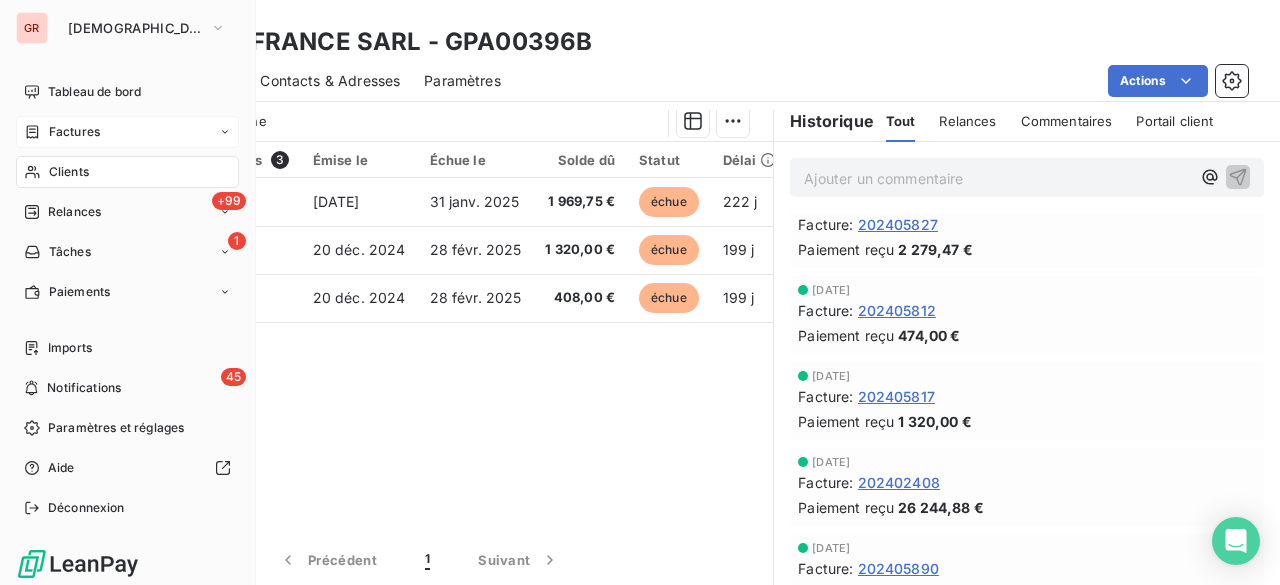 click on "Factures" at bounding box center (127, 132) 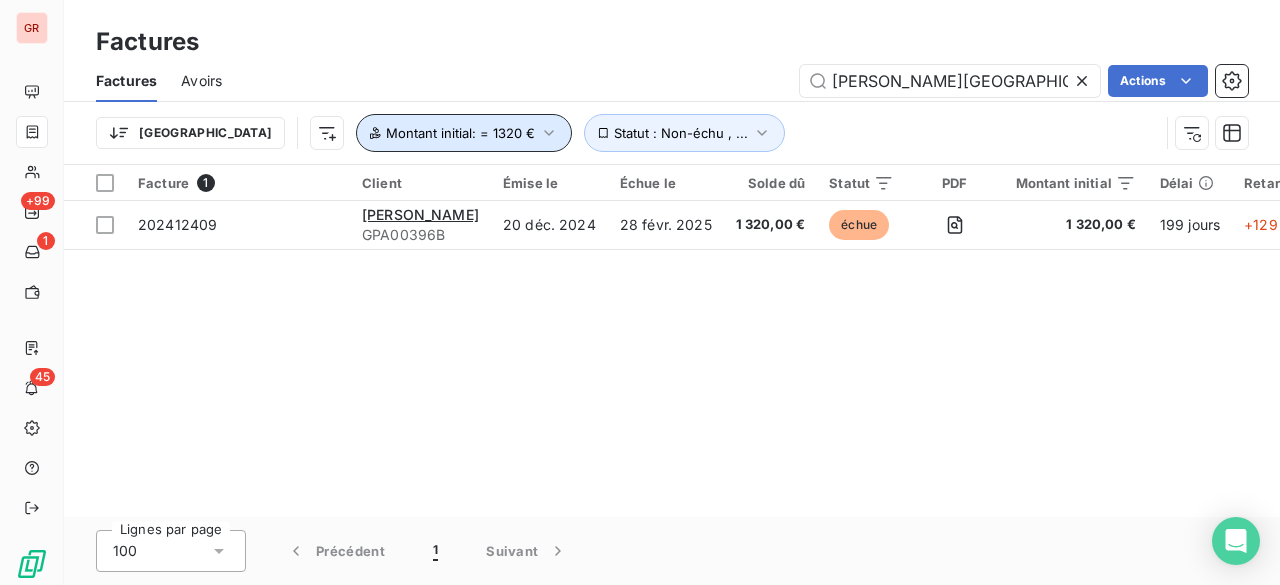 click 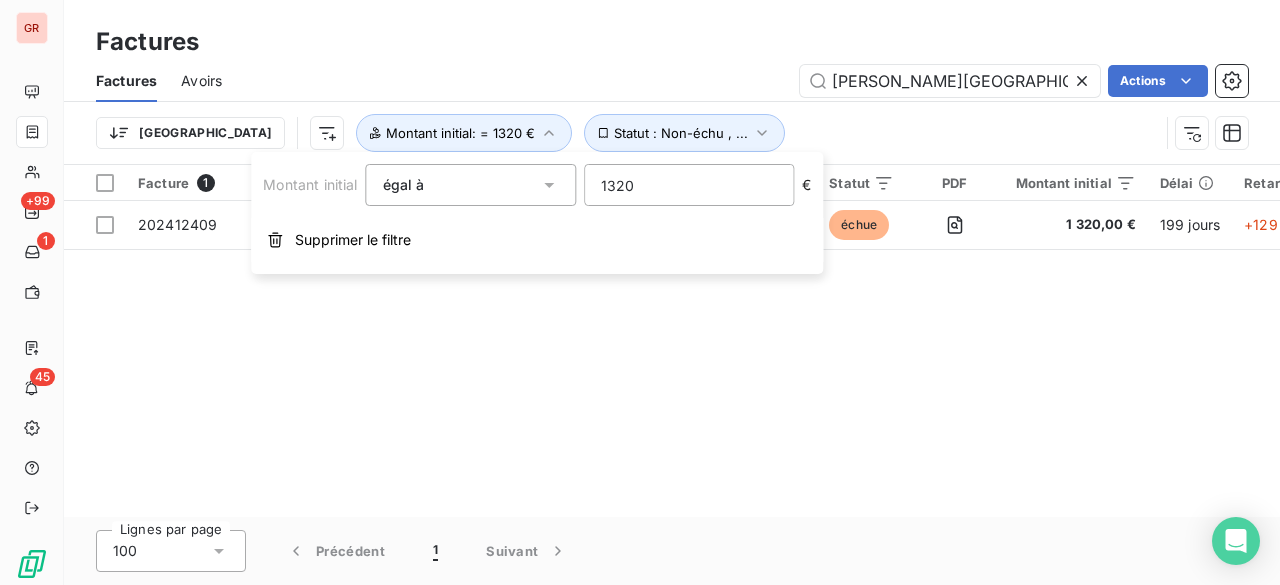 click on "1320" at bounding box center (689, 185) 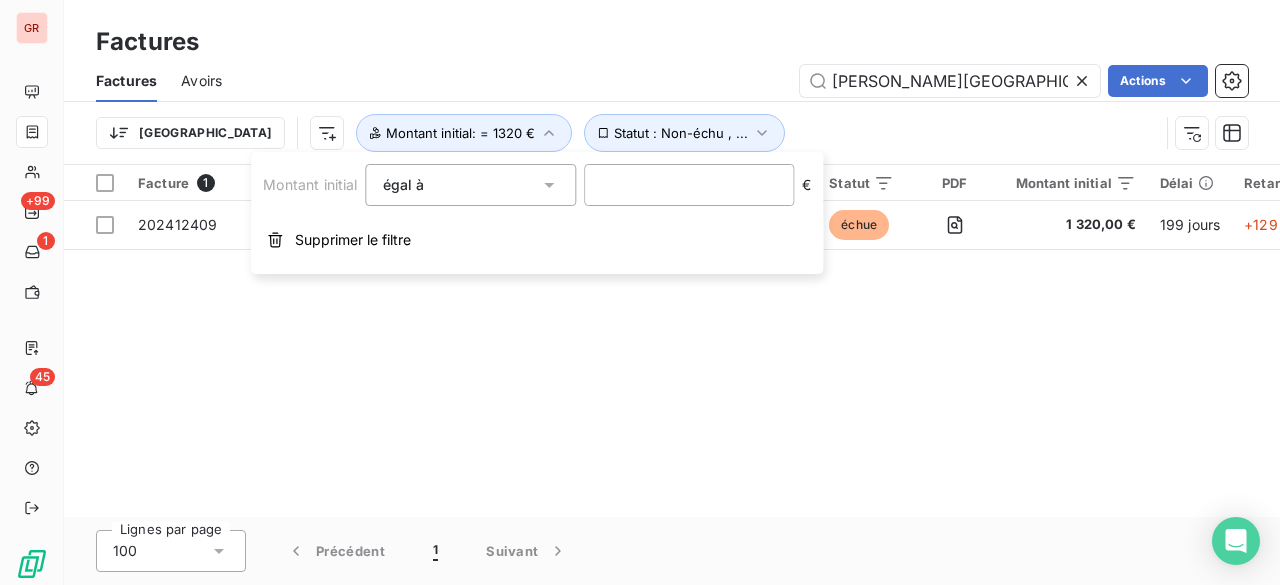 click on "Facture 1 Client Émise le Échue le Solde dû Statut PDF Montant initial Délai Retard   Litige thirdPartyCode generalAccountCode Lieu de livraison Gestionnaire de compte  Recouvrement  Etat Responsable CASH COLLECTION ANNEE PONCTUELS COMPTE GENERAL Résiliation 202412409 ZARA FRANCE SARL GPA00396B 20 déc. 2024 28 févr. 2025 1 320,00 € échue 1 320,00 € 199 jours +129 j _ GPA00396B 41110000 _ _ _ _ _ _ _ _ _" at bounding box center (672, 341) 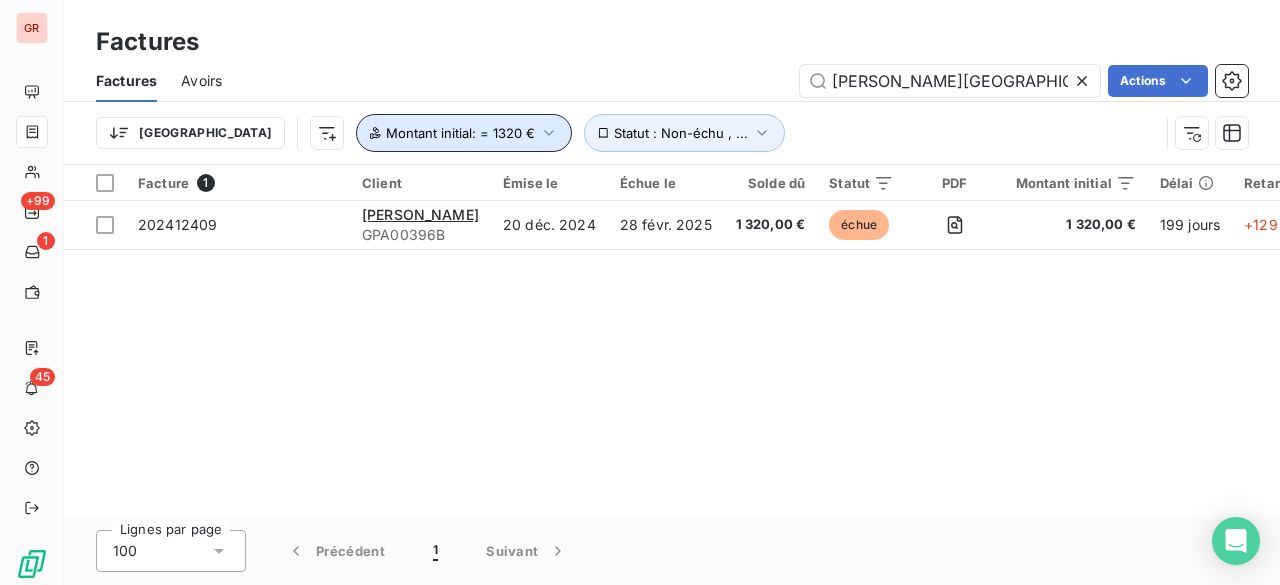 click on "Montant initial : = 1320   €" at bounding box center [464, 133] 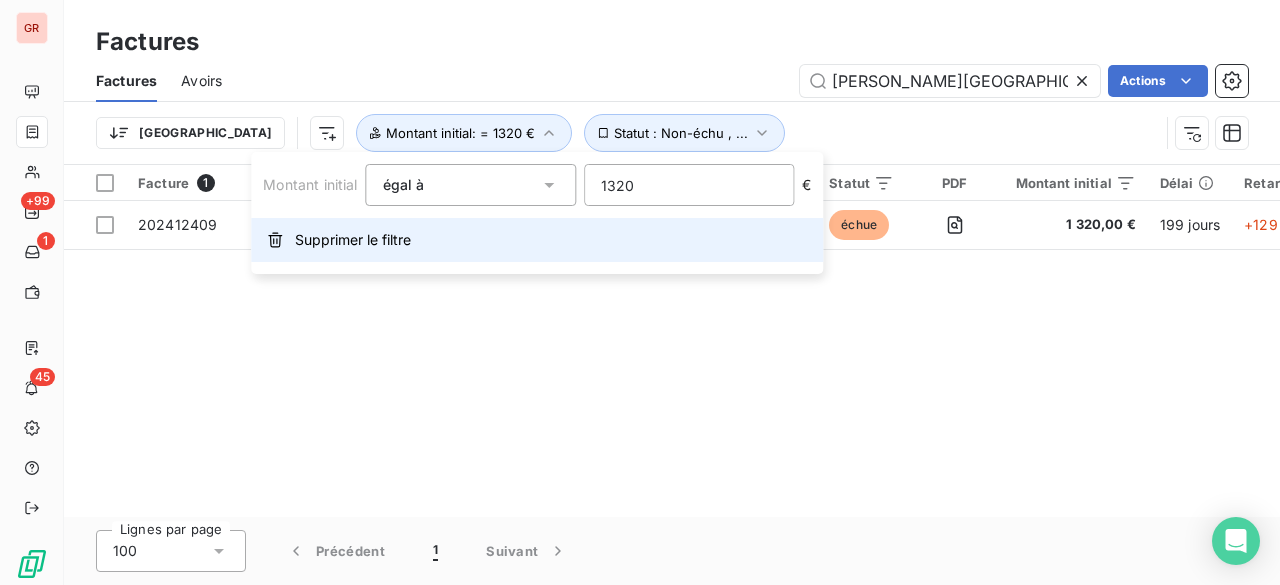 click on "Supprimer le filtre" at bounding box center [353, 240] 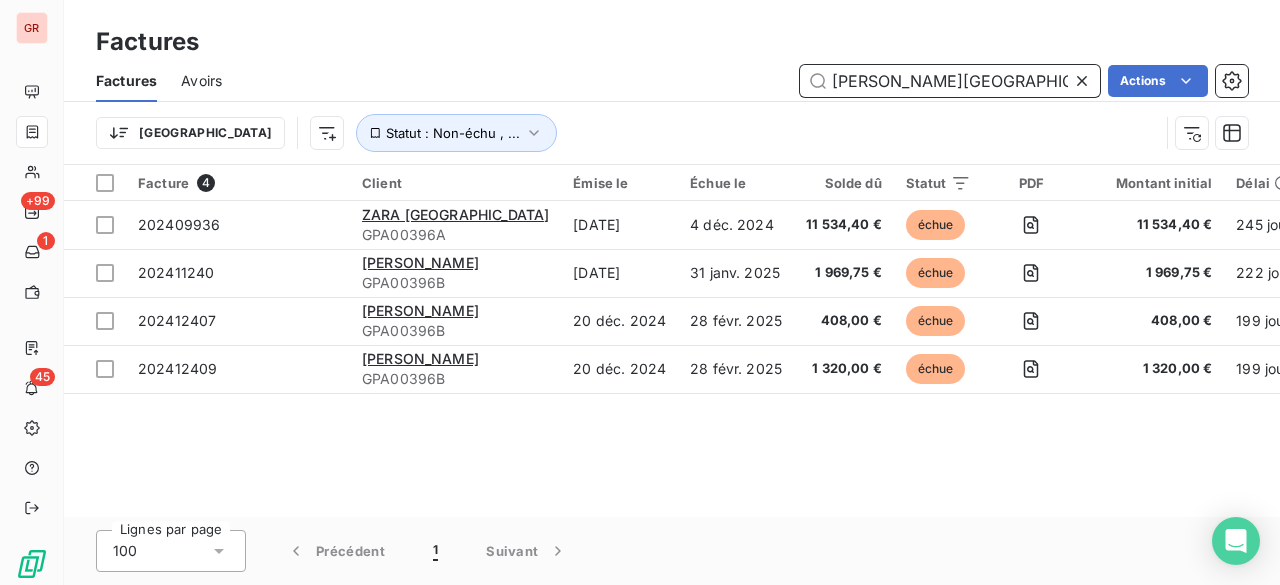 drag, startPoint x: 972, startPoint y: 81, endPoint x: 881, endPoint y: 81, distance: 91 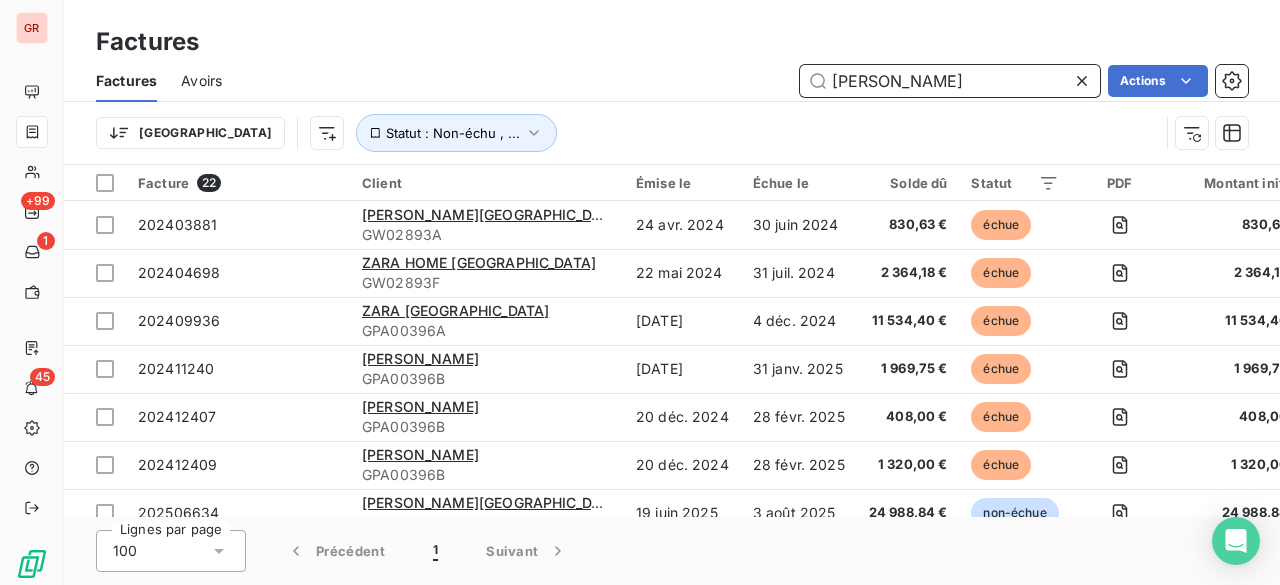 type on "[PERSON_NAME]" 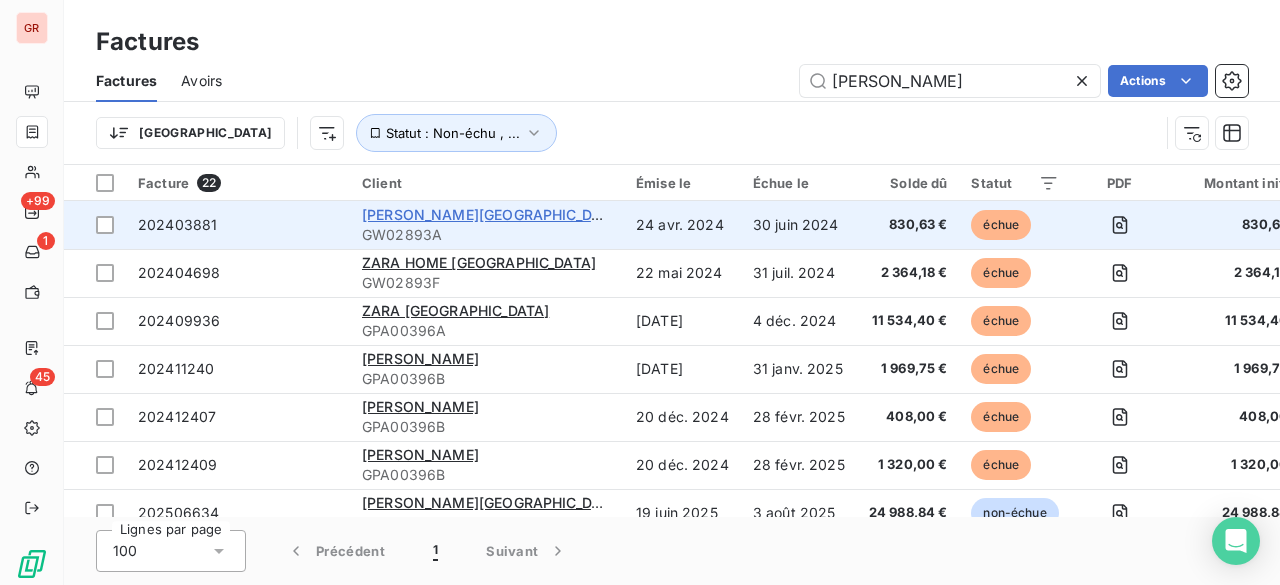 click on "[PERSON_NAME][GEOGRAPHIC_DATA]" at bounding box center (493, 214) 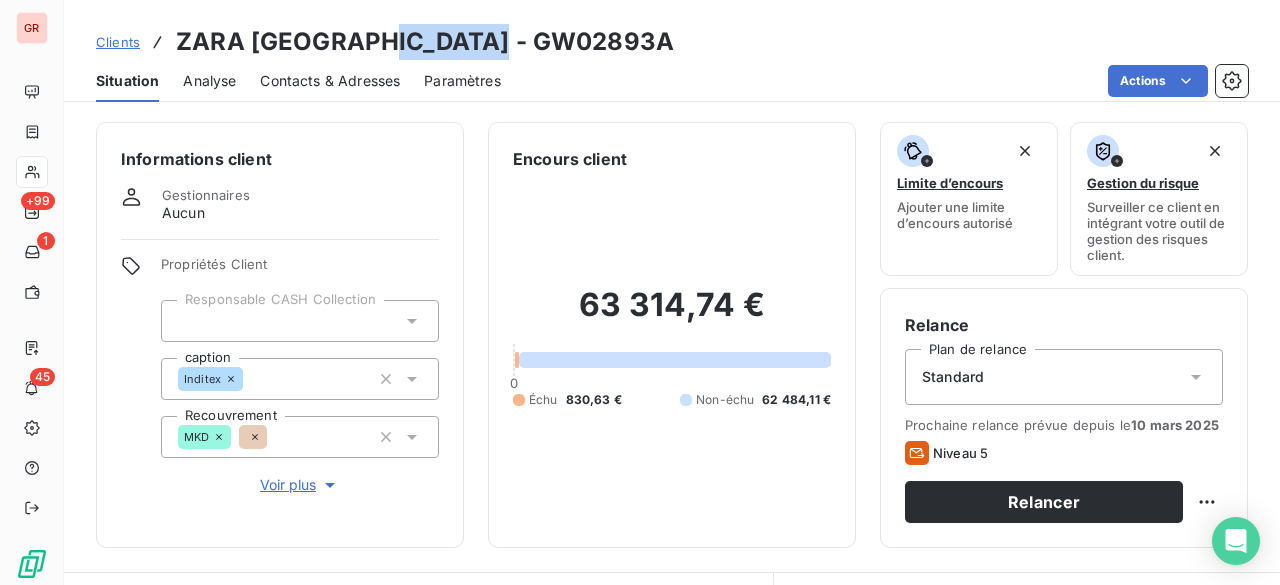 drag, startPoint x: 372, startPoint y: 33, endPoint x: 552, endPoint y: 37, distance: 180.04443 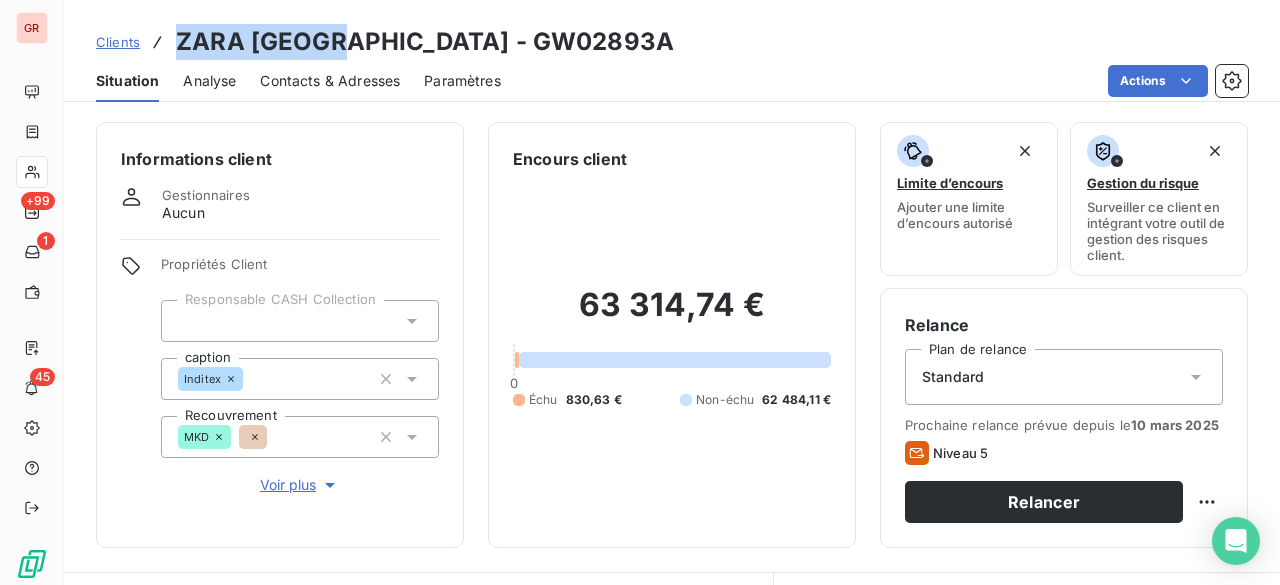 drag, startPoint x: 181, startPoint y: 29, endPoint x: 341, endPoint y: 42, distance: 160.52725 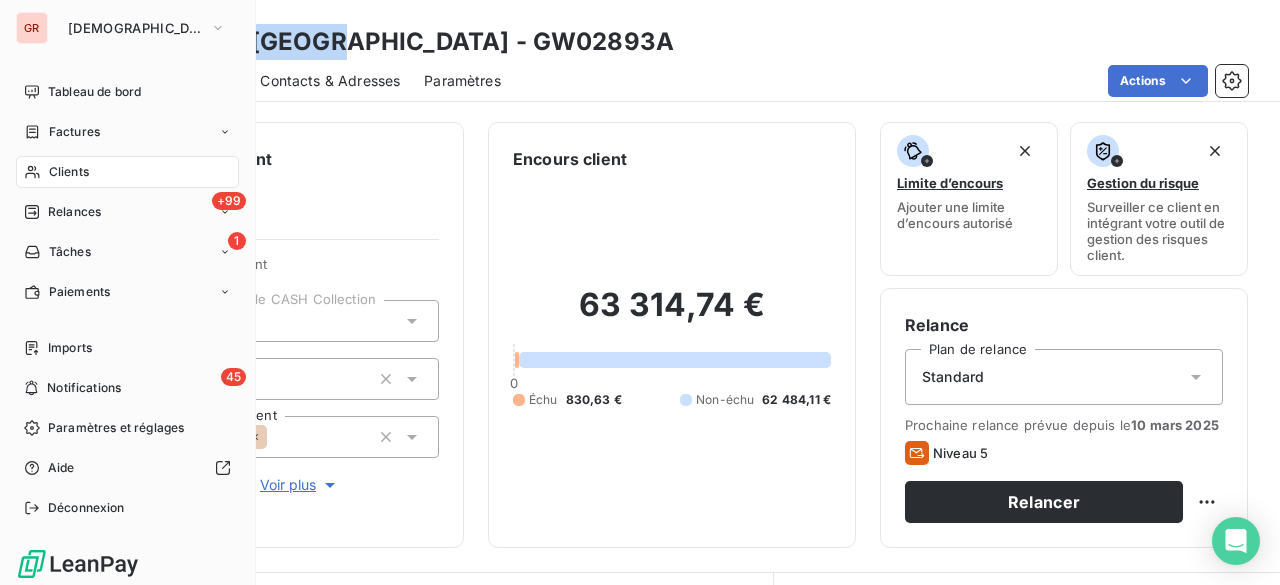 click on "Factures" at bounding box center [62, 132] 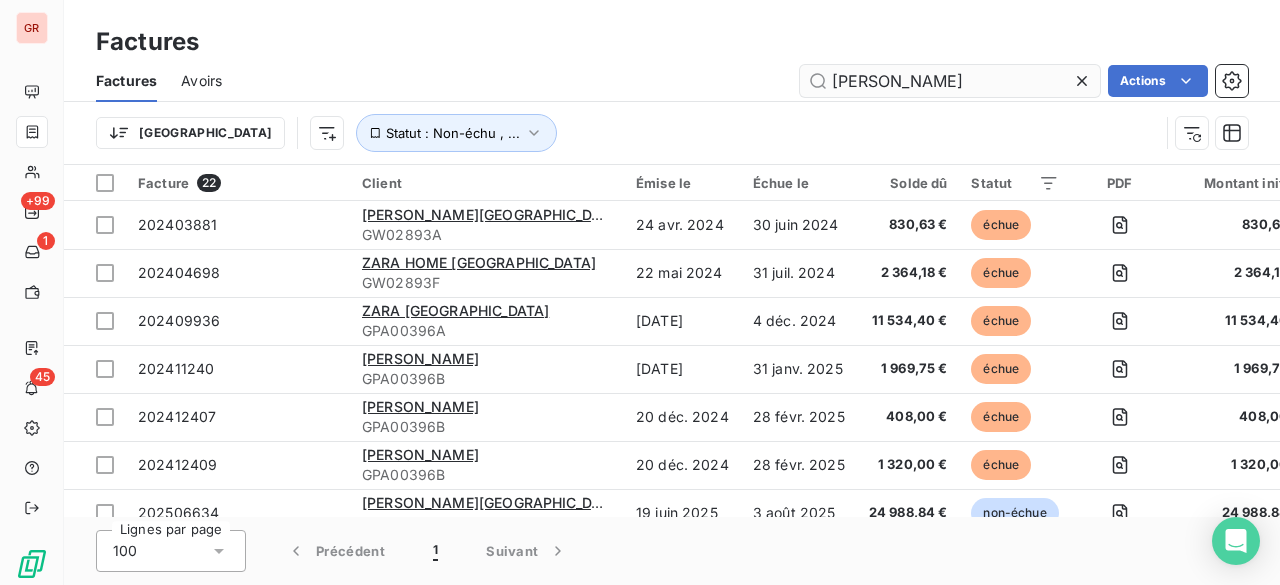 click on "[PERSON_NAME]" at bounding box center [950, 81] 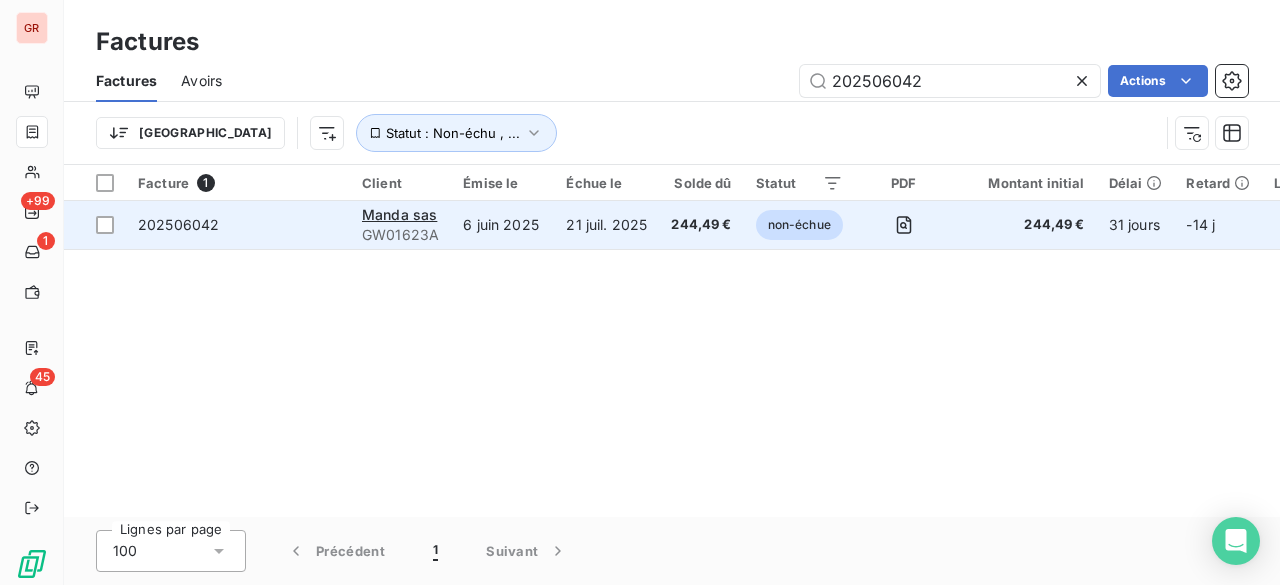 type on "202506042" 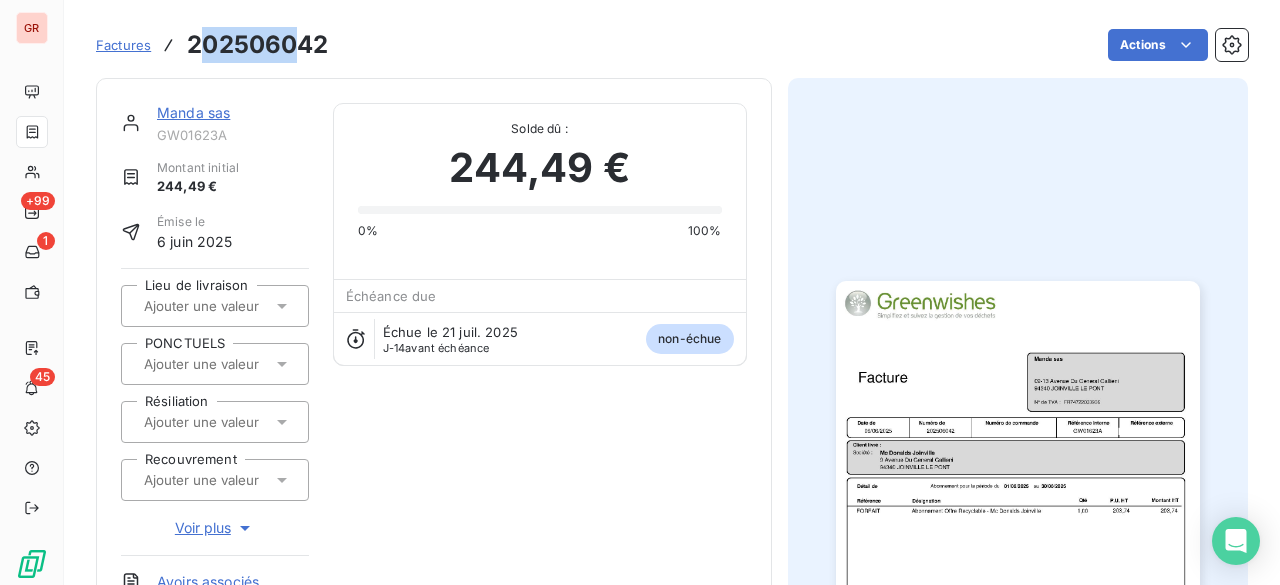 drag, startPoint x: 194, startPoint y: 47, endPoint x: 301, endPoint y: 47, distance: 107 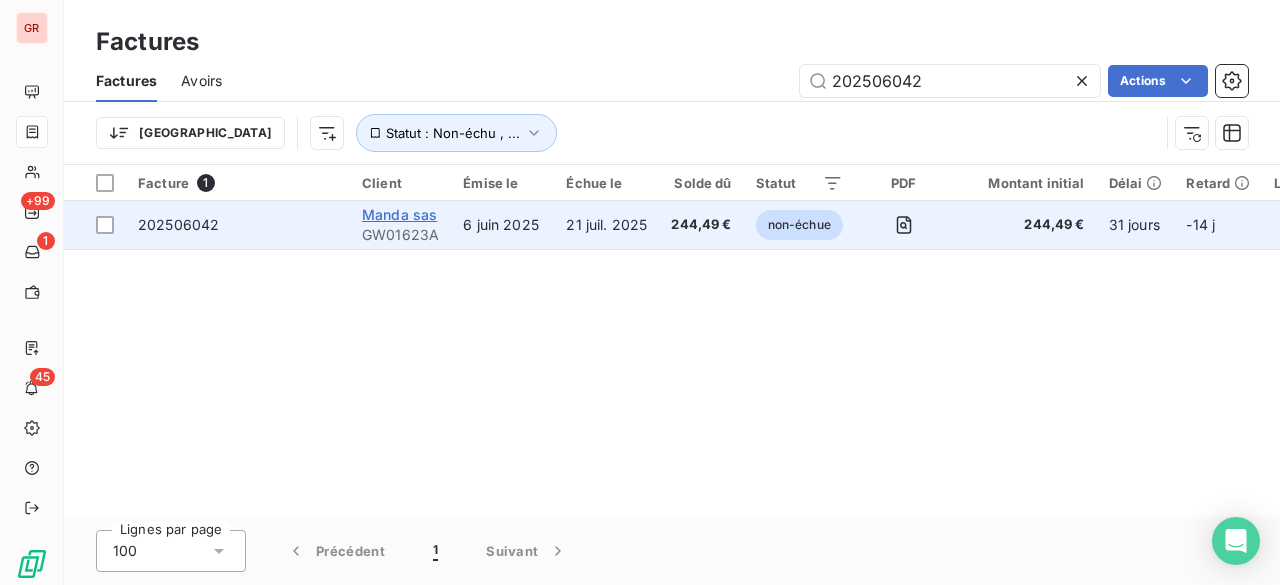 click on "Manda sas" at bounding box center [399, 214] 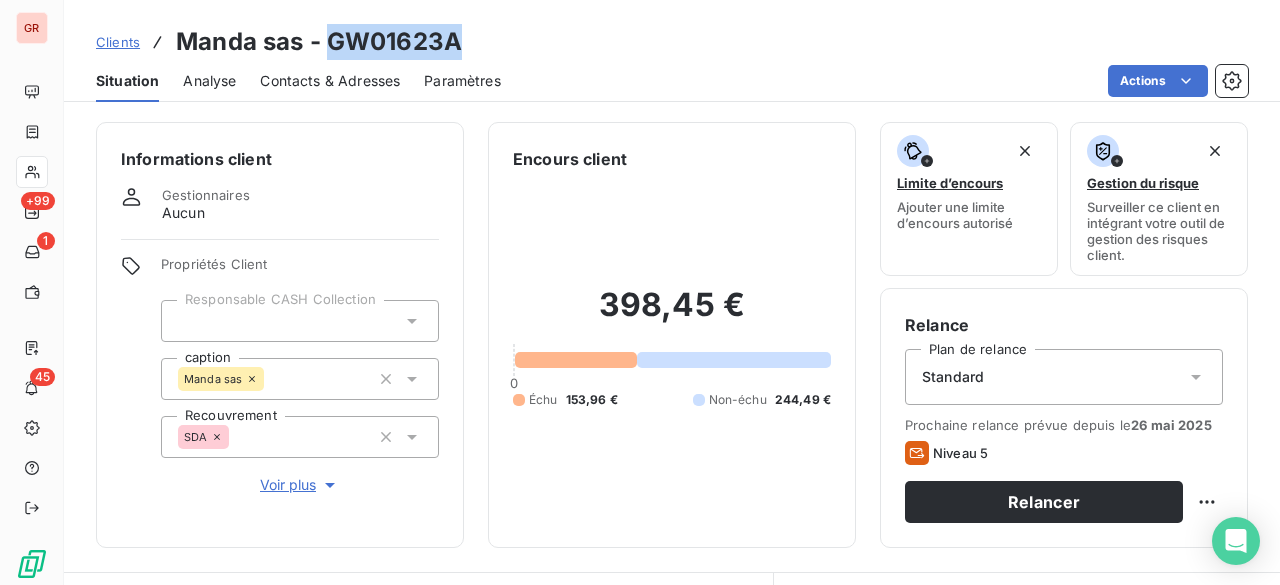 drag, startPoint x: 328, startPoint y: 41, endPoint x: 500, endPoint y: 44, distance: 172.02615 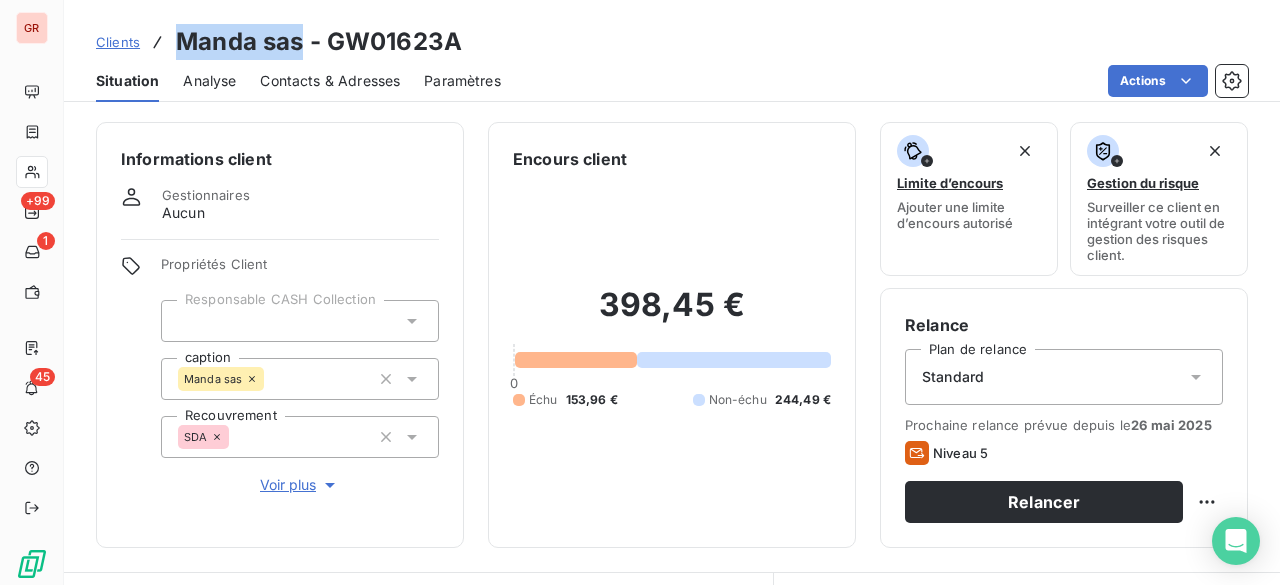 drag, startPoint x: 184, startPoint y: 35, endPoint x: 300, endPoint y: 39, distance: 116.06895 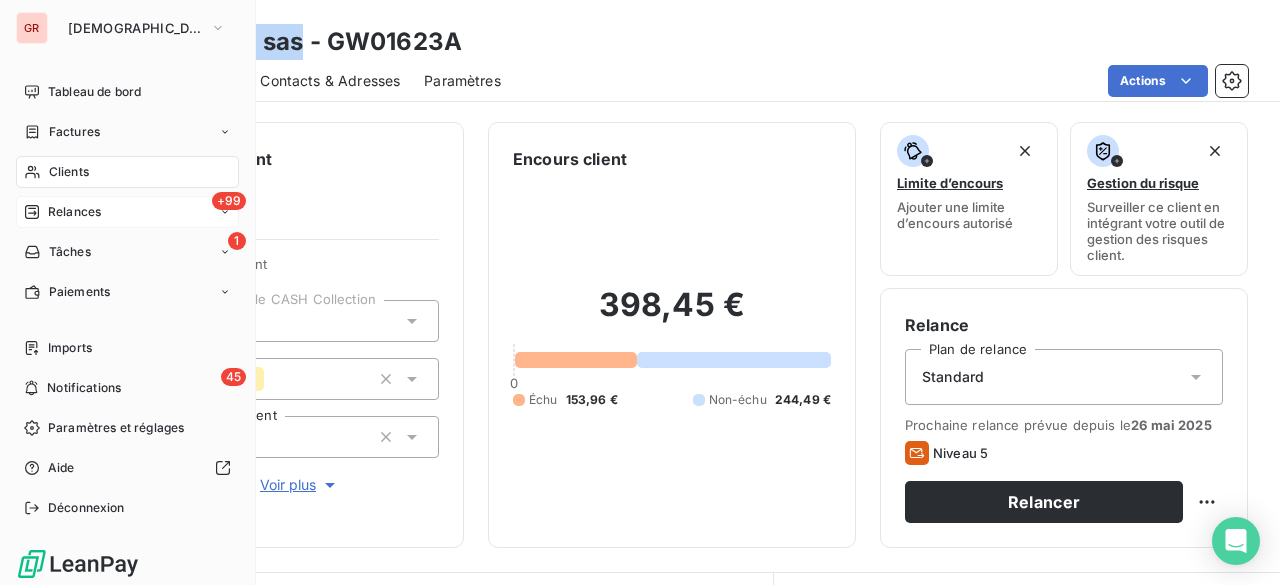 click on "Relances" at bounding box center [74, 212] 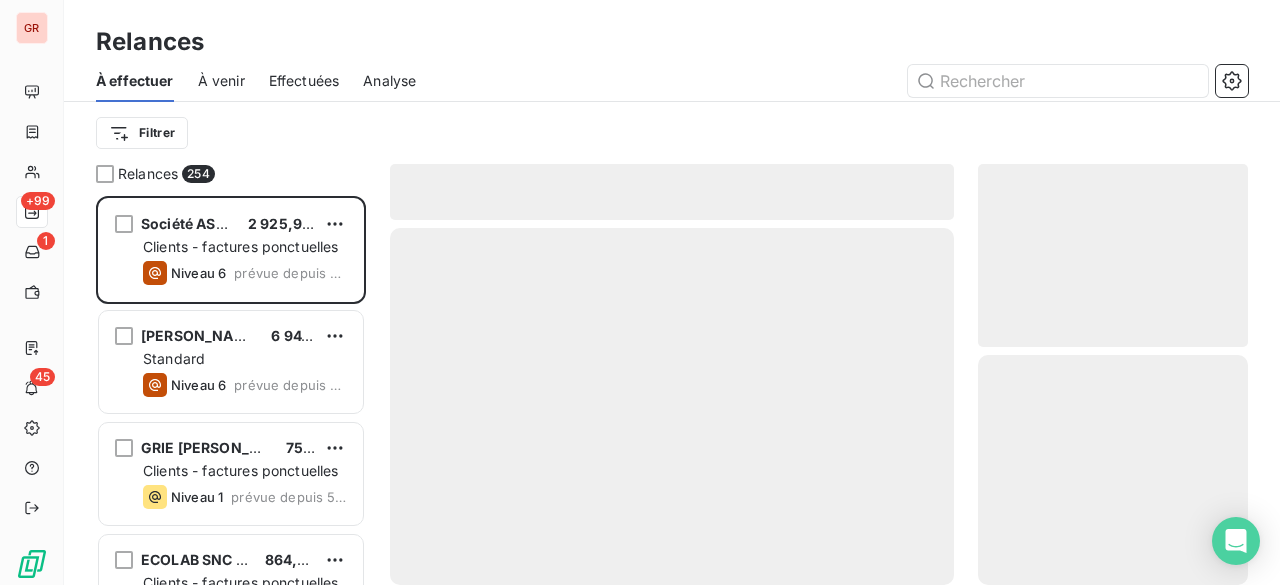 scroll, scrollTop: 16, scrollLeft: 16, axis: both 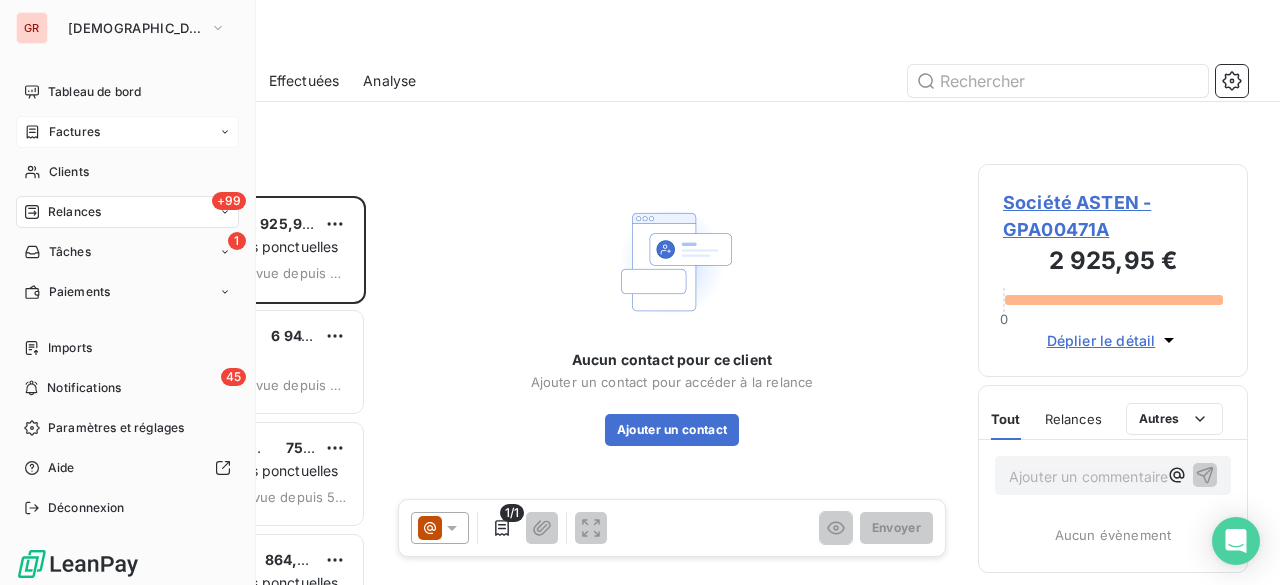 click on "Factures" at bounding box center [74, 132] 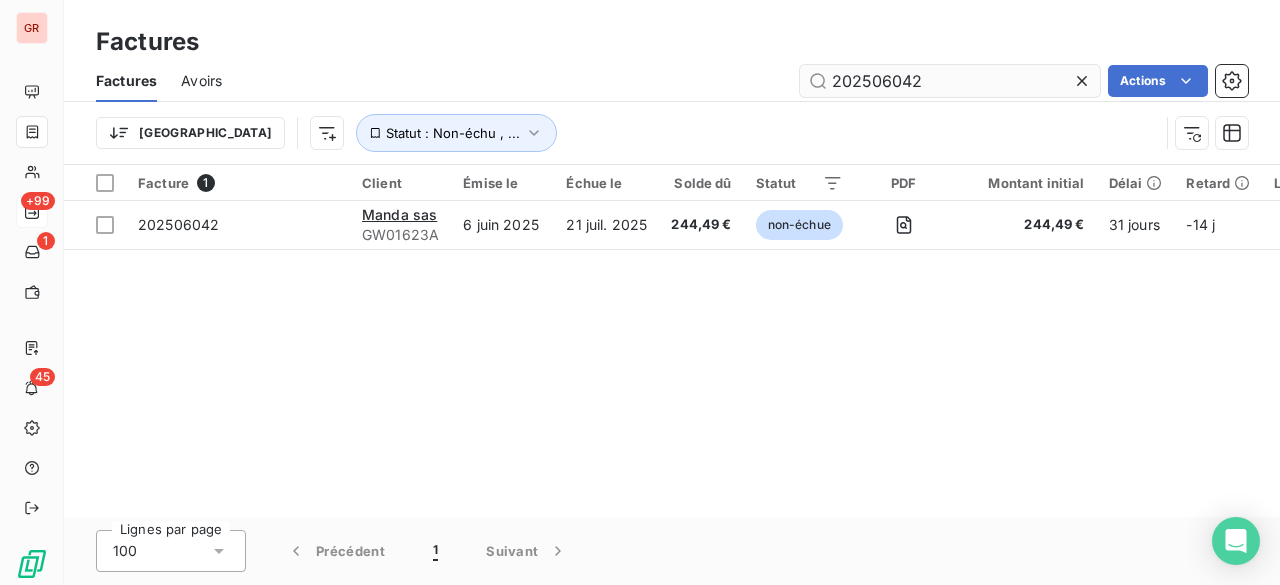 click on "202506042" at bounding box center (950, 81) 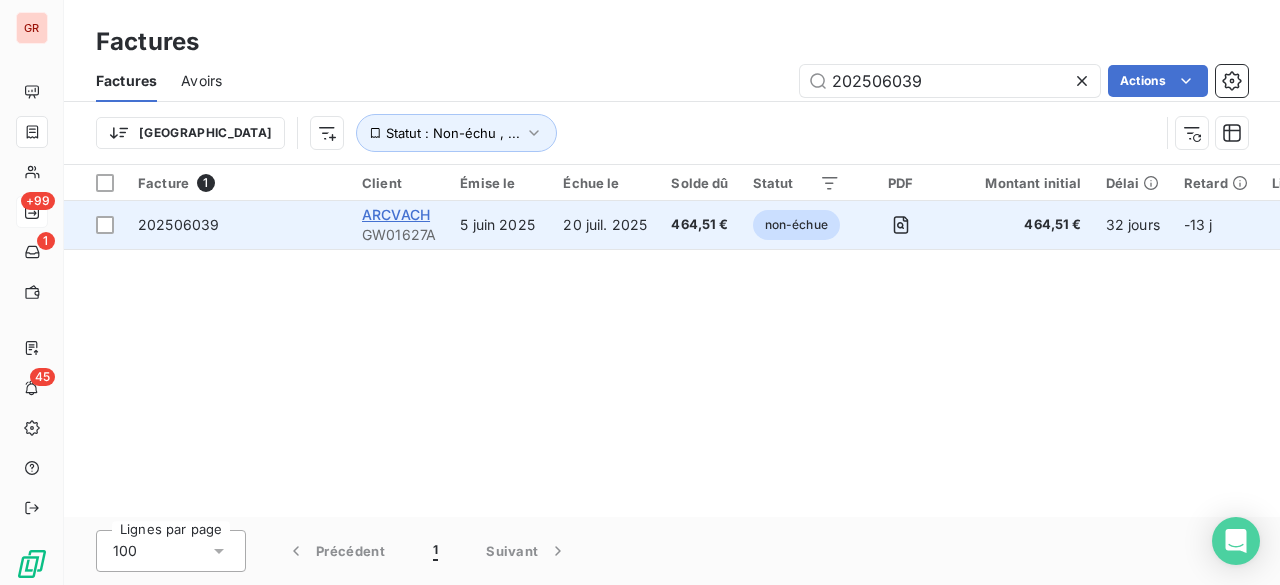 click on "ARCVACH" at bounding box center [396, 214] 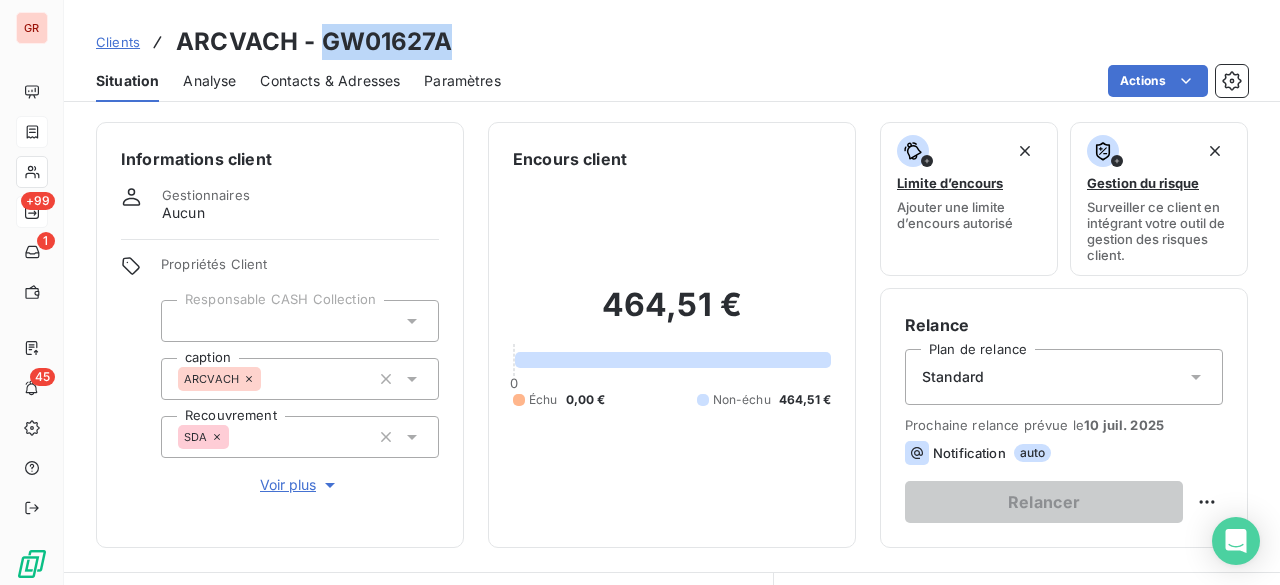 drag, startPoint x: 325, startPoint y: 39, endPoint x: 466, endPoint y: 35, distance: 141.05673 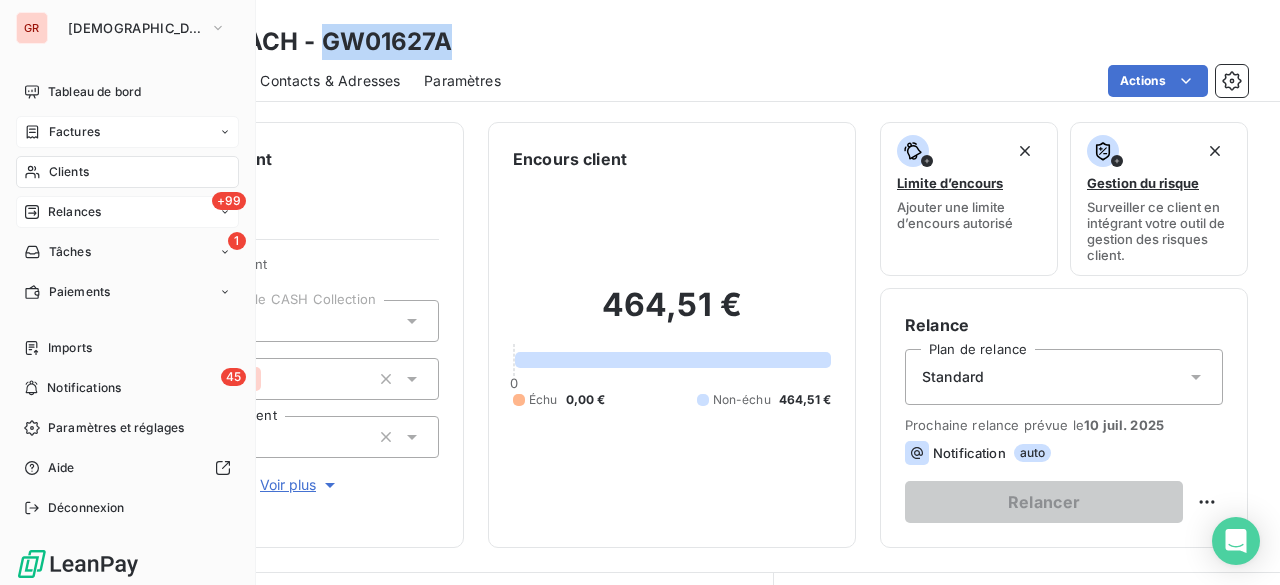 click on "Factures" at bounding box center (62, 132) 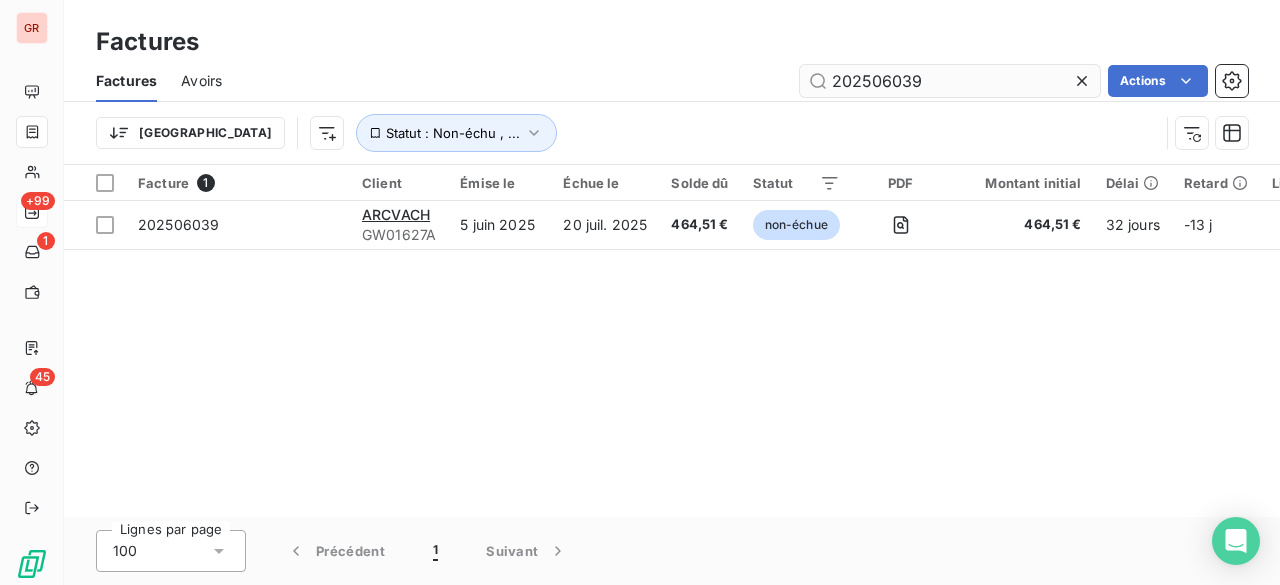 click on "202506039" at bounding box center [950, 81] 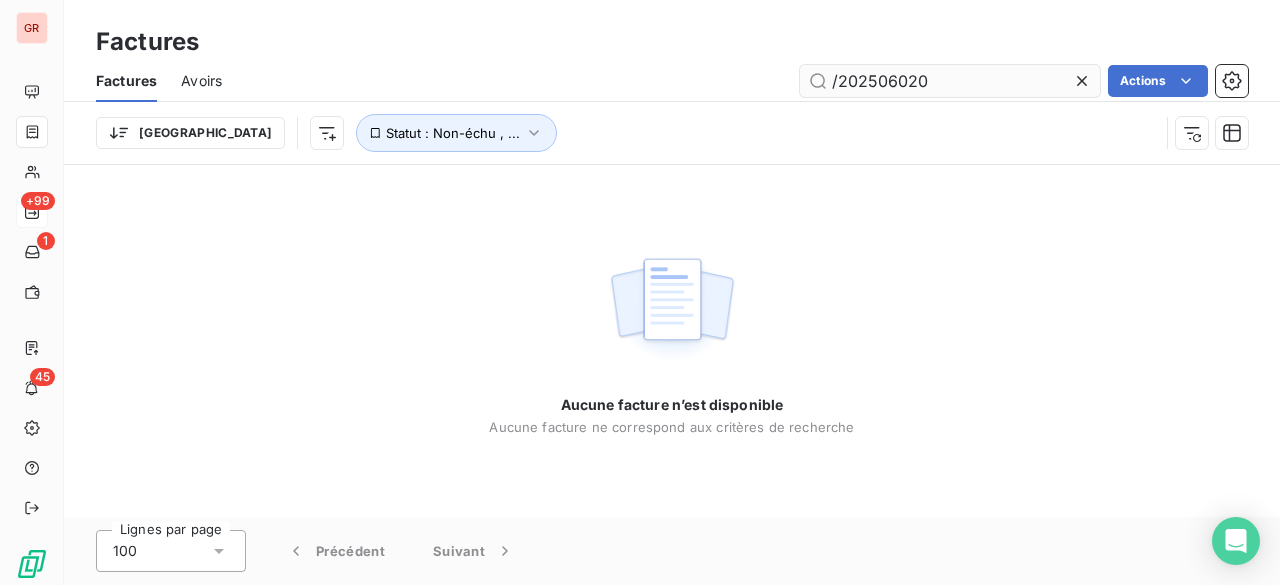 click on "/202506020" at bounding box center (950, 81) 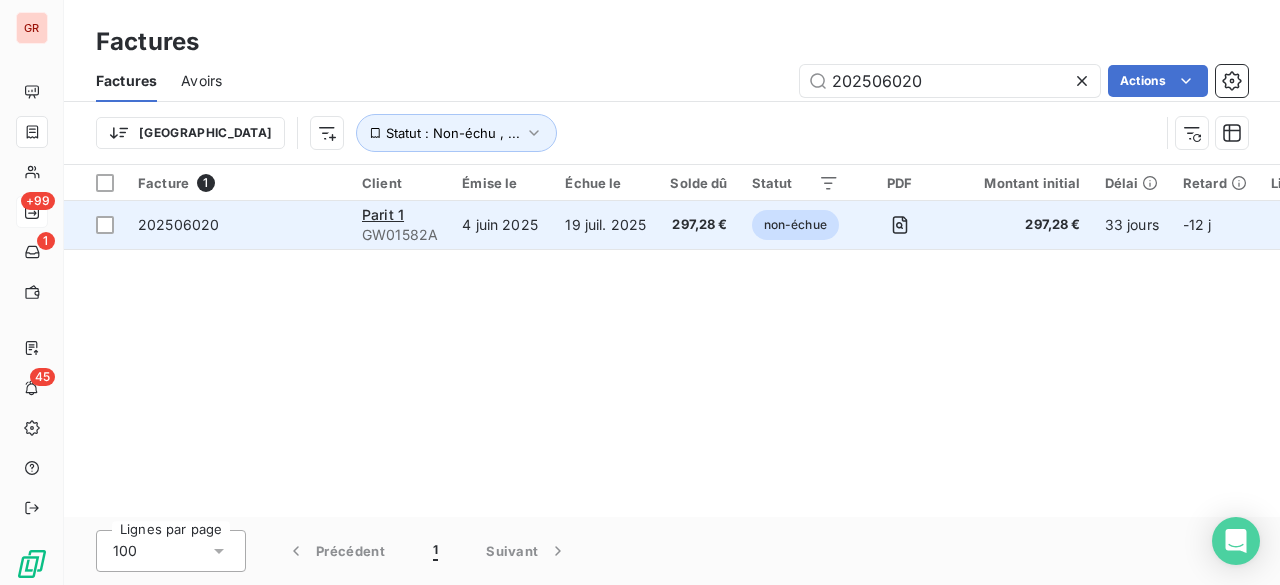 type on "202506020" 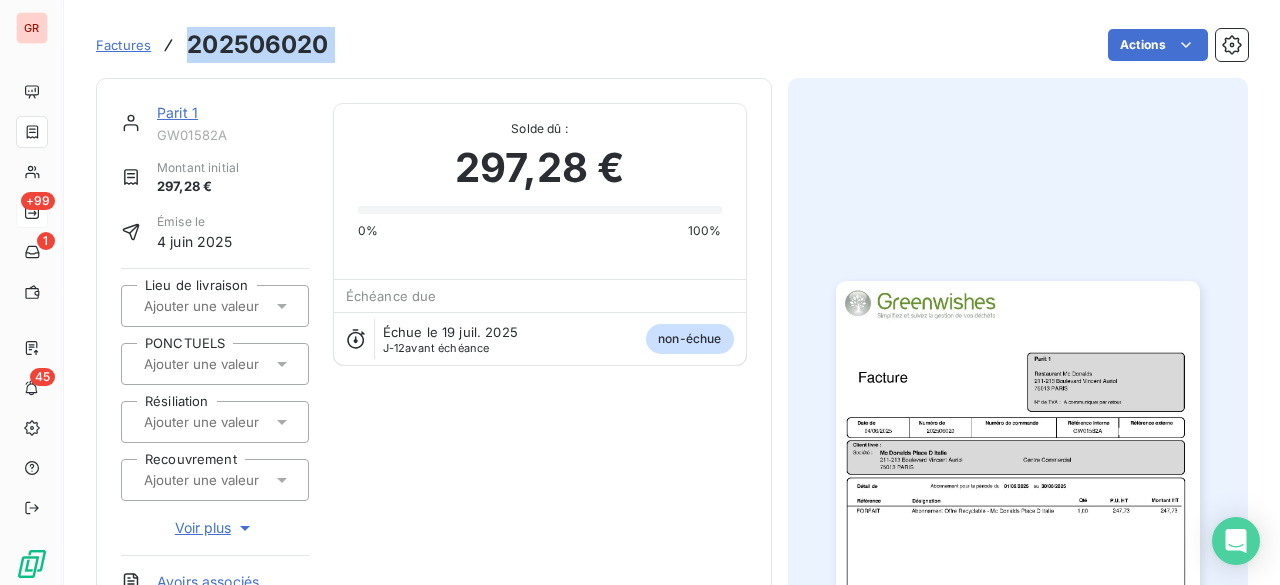 drag, startPoint x: 192, startPoint y: 38, endPoint x: 378, endPoint y: 43, distance: 186.0672 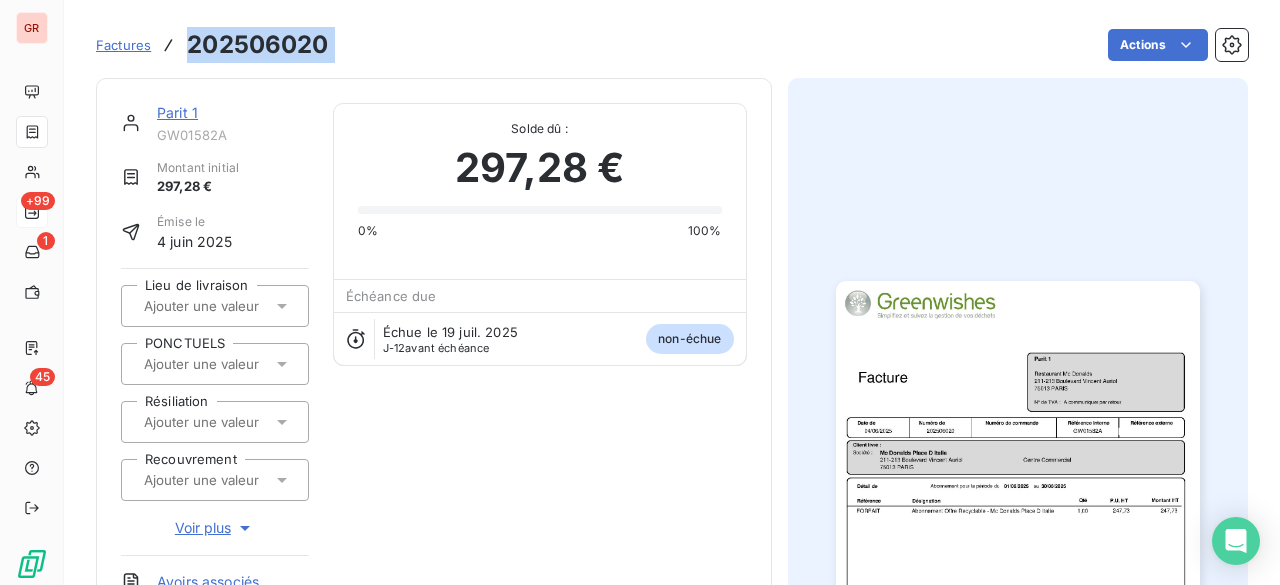 copy on "202506020 Actions" 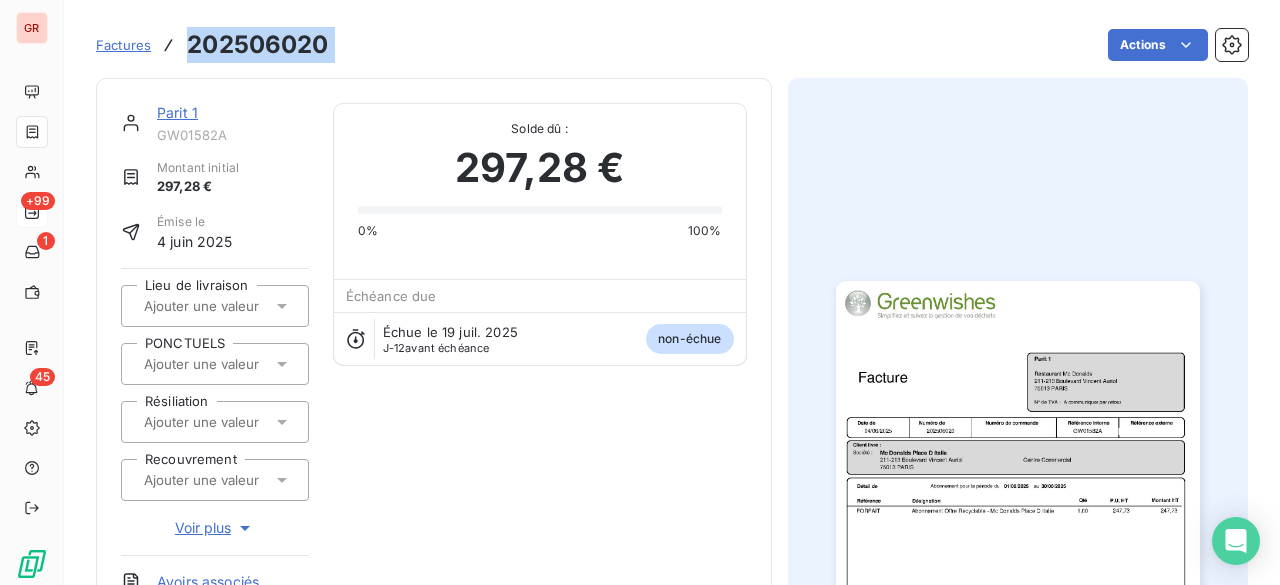 type 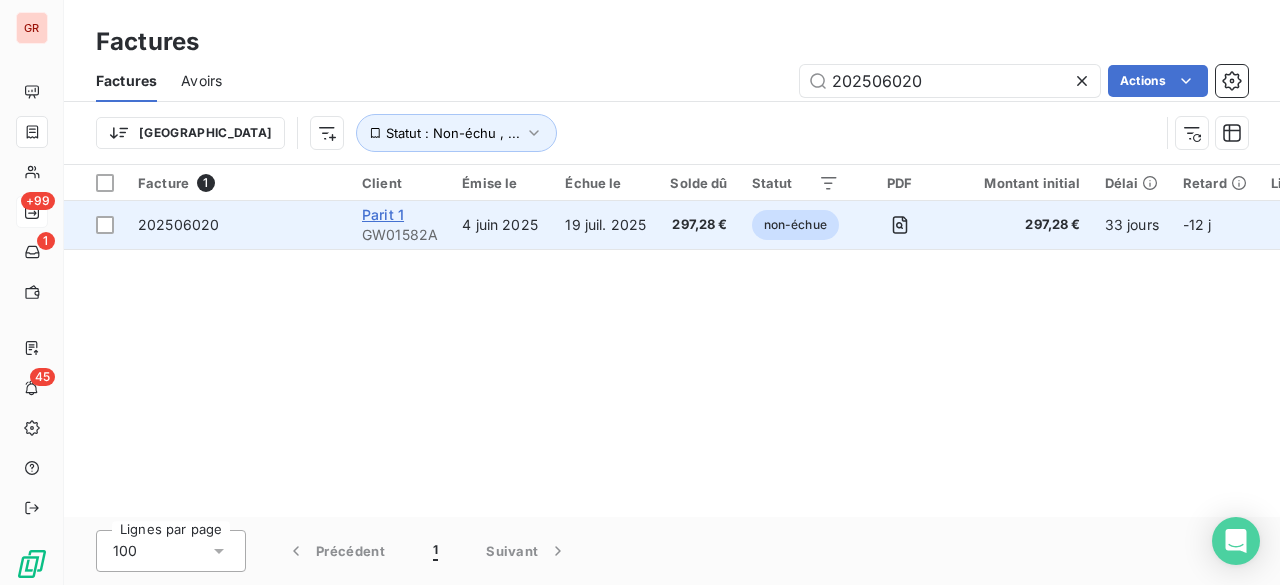 click on "Parit 1" at bounding box center (383, 214) 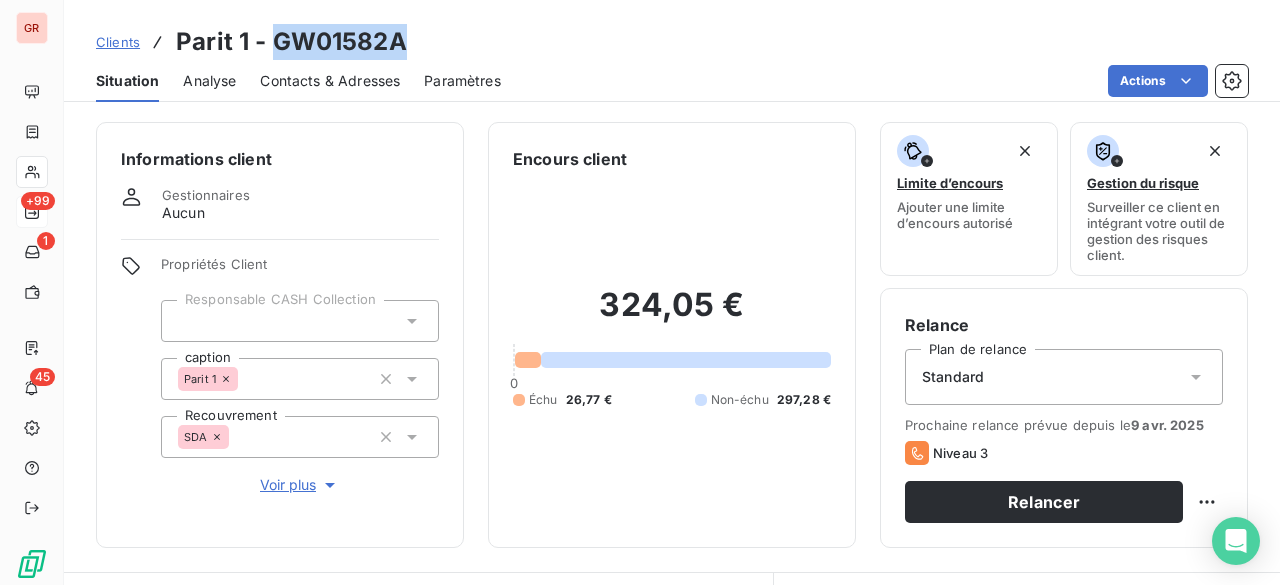 drag, startPoint x: 269, startPoint y: 43, endPoint x: 448, endPoint y: 43, distance: 179 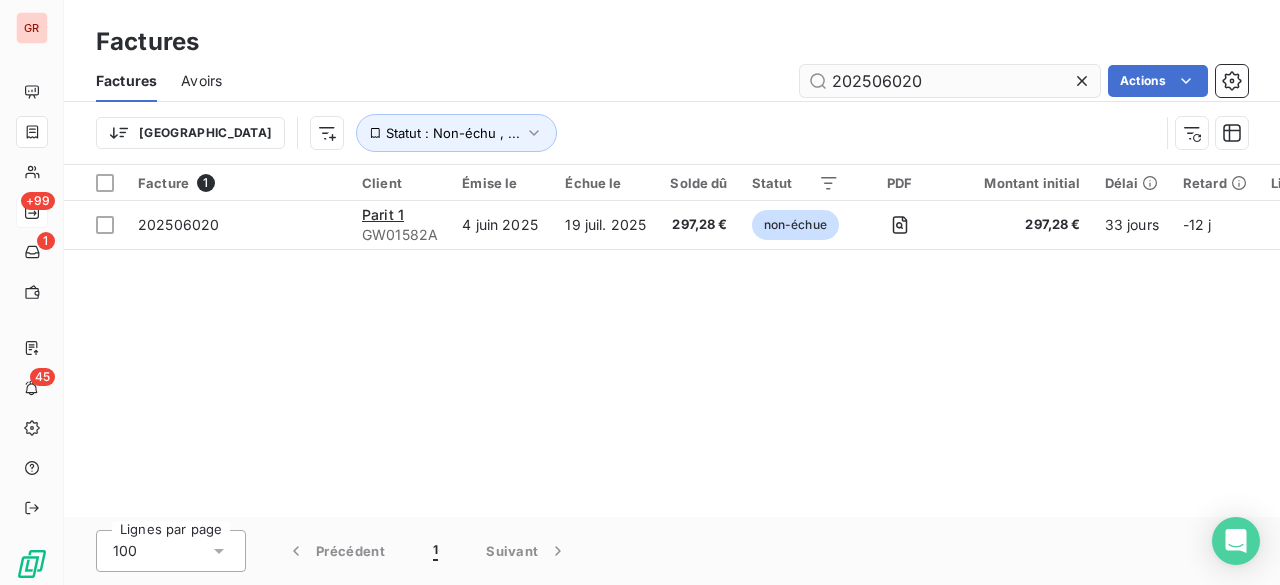 click on "202506020" at bounding box center (950, 81) 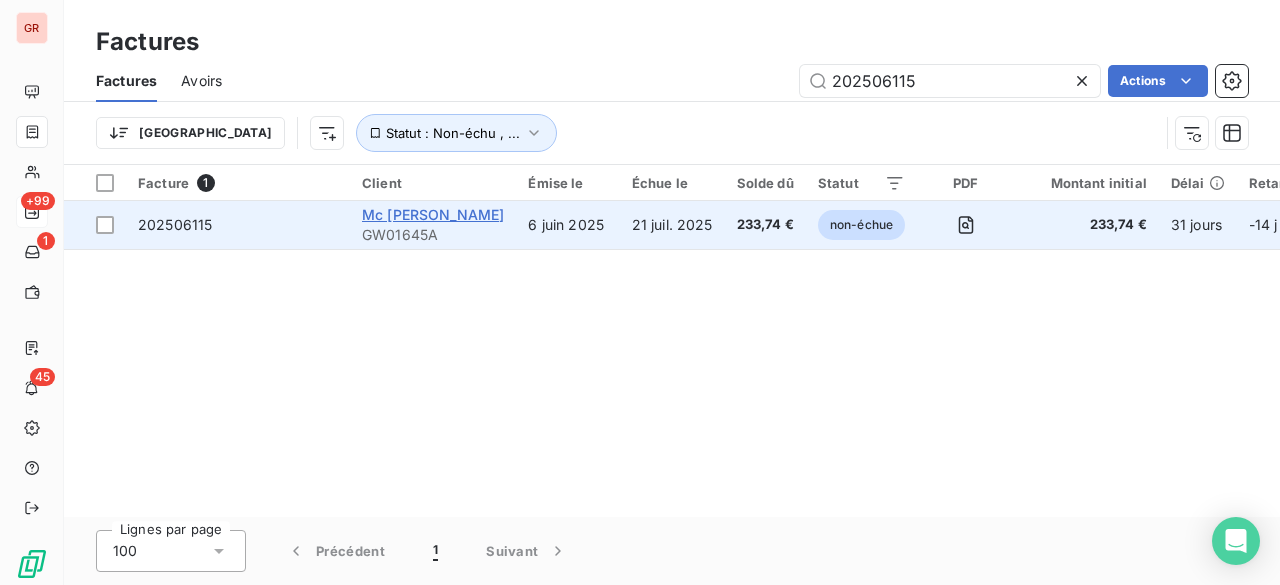 type on "202506115" 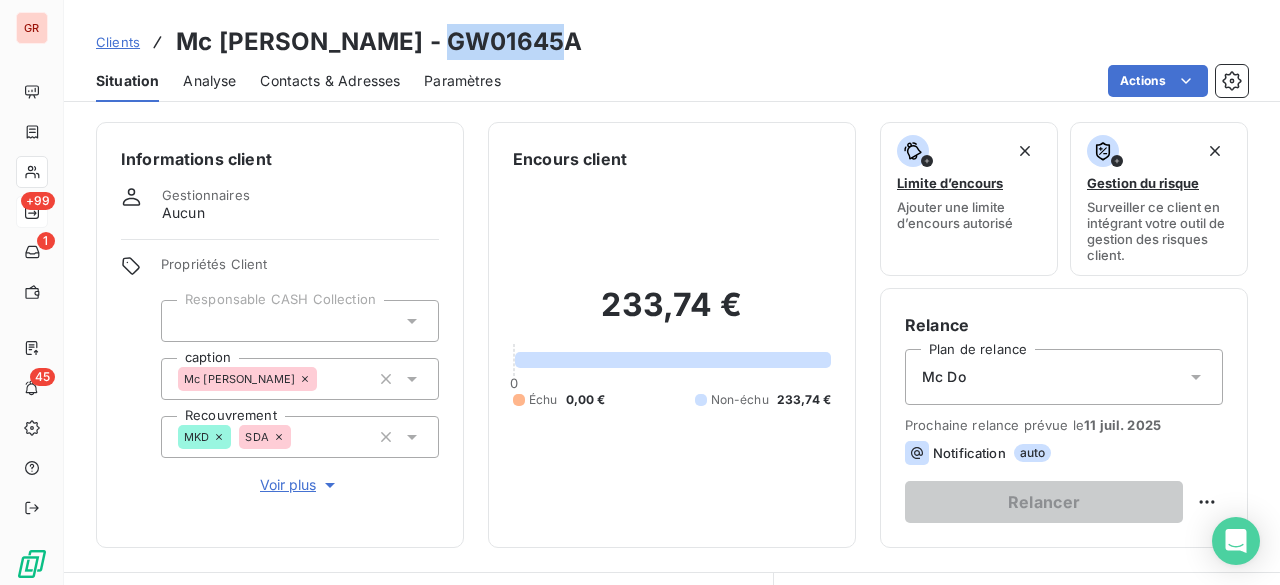 drag, startPoint x: 414, startPoint y: 42, endPoint x: 528, endPoint y: 46, distance: 114.07015 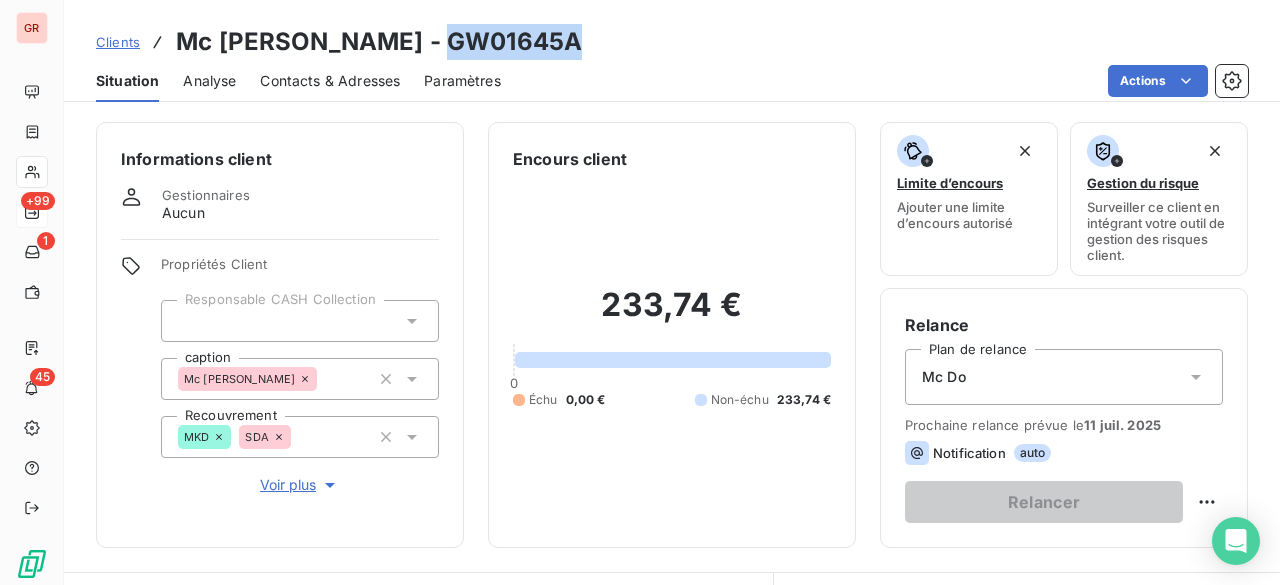 drag, startPoint x: 409, startPoint y: 33, endPoint x: 527, endPoint y: 35, distance: 118.016945 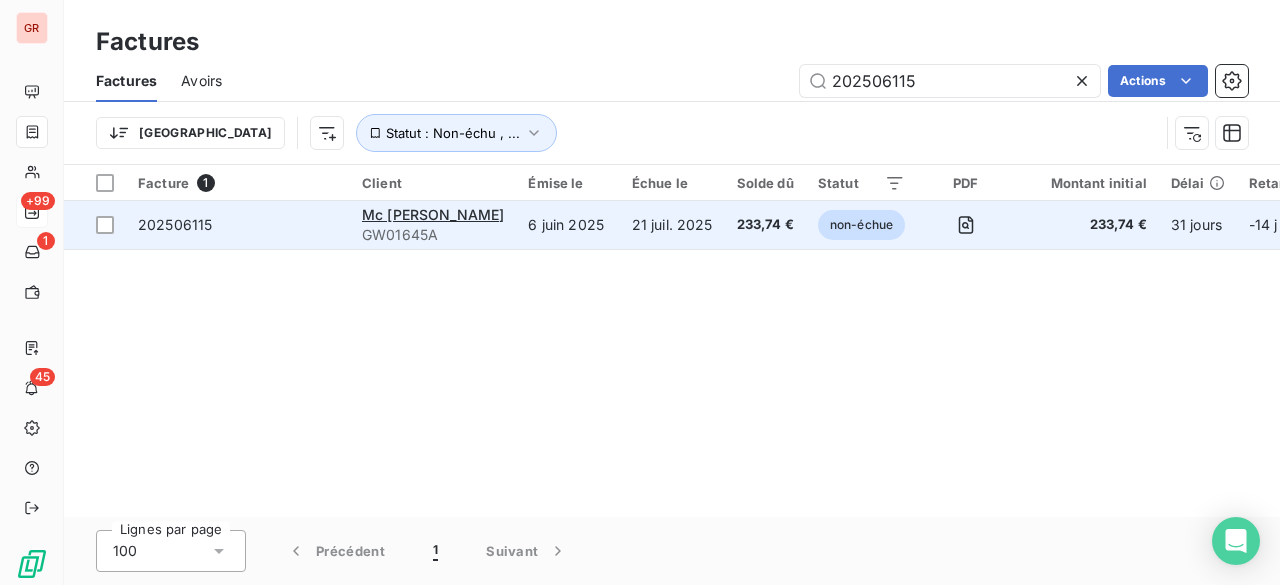 click on "202506115" at bounding box center (175, 224) 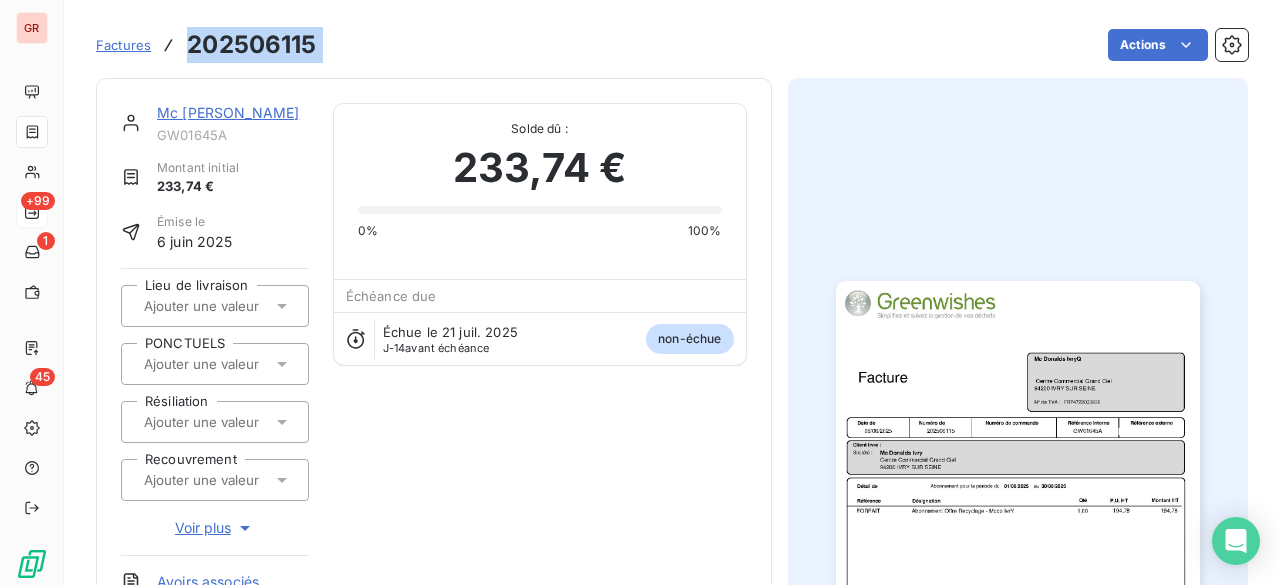 drag, startPoint x: 187, startPoint y: 48, endPoint x: 338, endPoint y: 42, distance: 151.11916 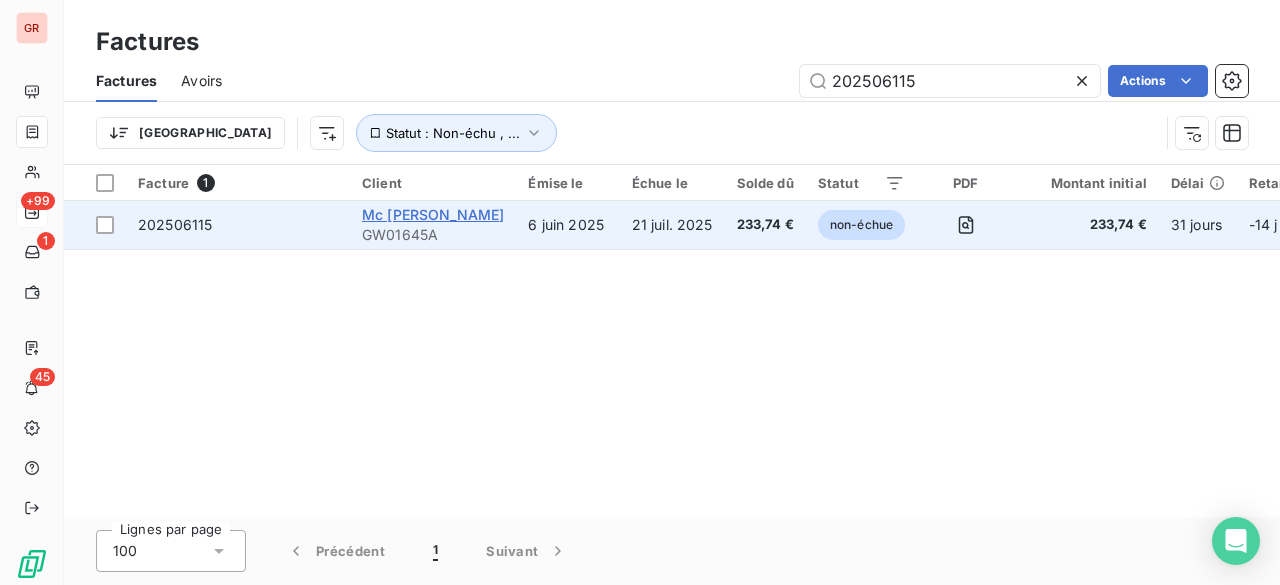 click on "Mc [PERSON_NAME]" at bounding box center [433, 214] 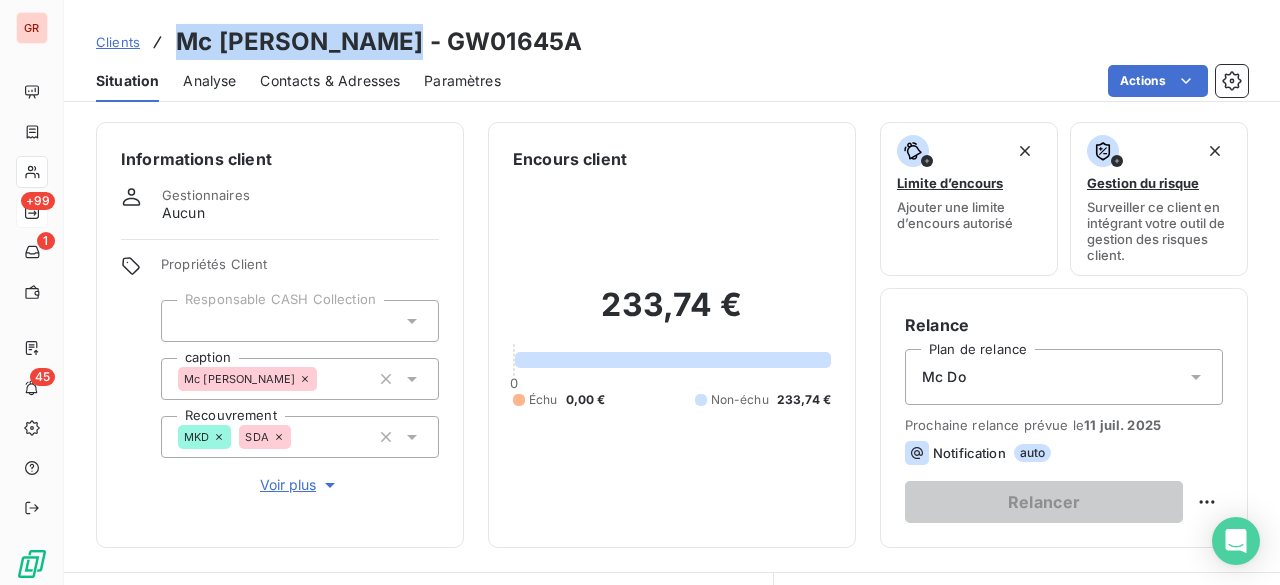 drag, startPoint x: 179, startPoint y: 36, endPoint x: 384, endPoint y: 47, distance: 205.2949 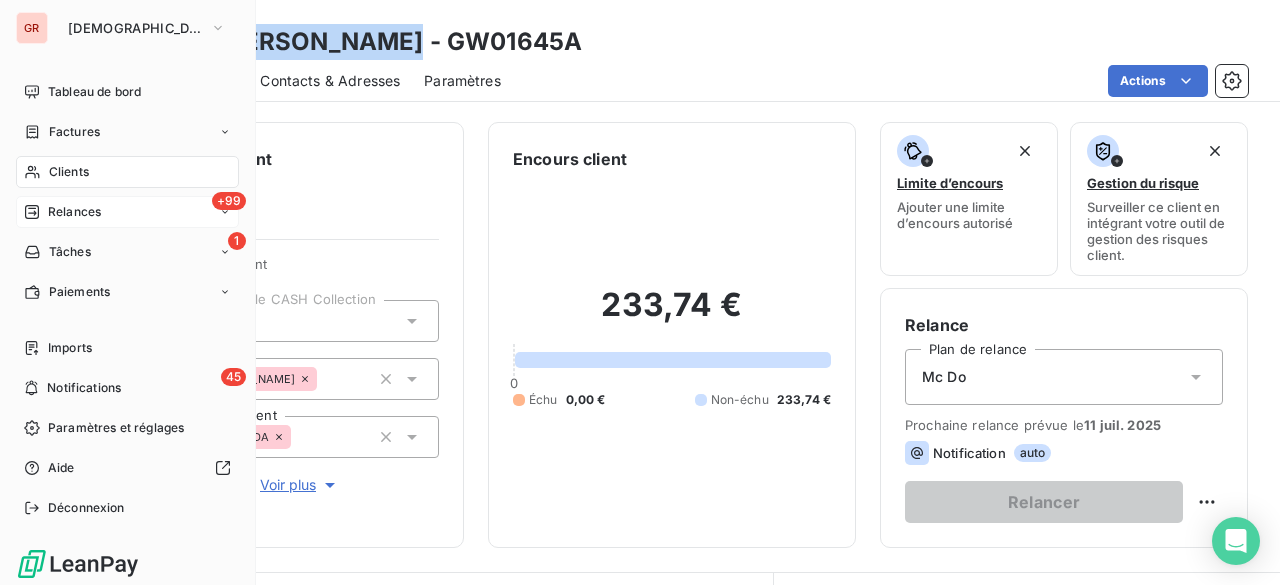 drag, startPoint x: 32, startPoint y: 127, endPoint x: 242, endPoint y: 129, distance: 210.00952 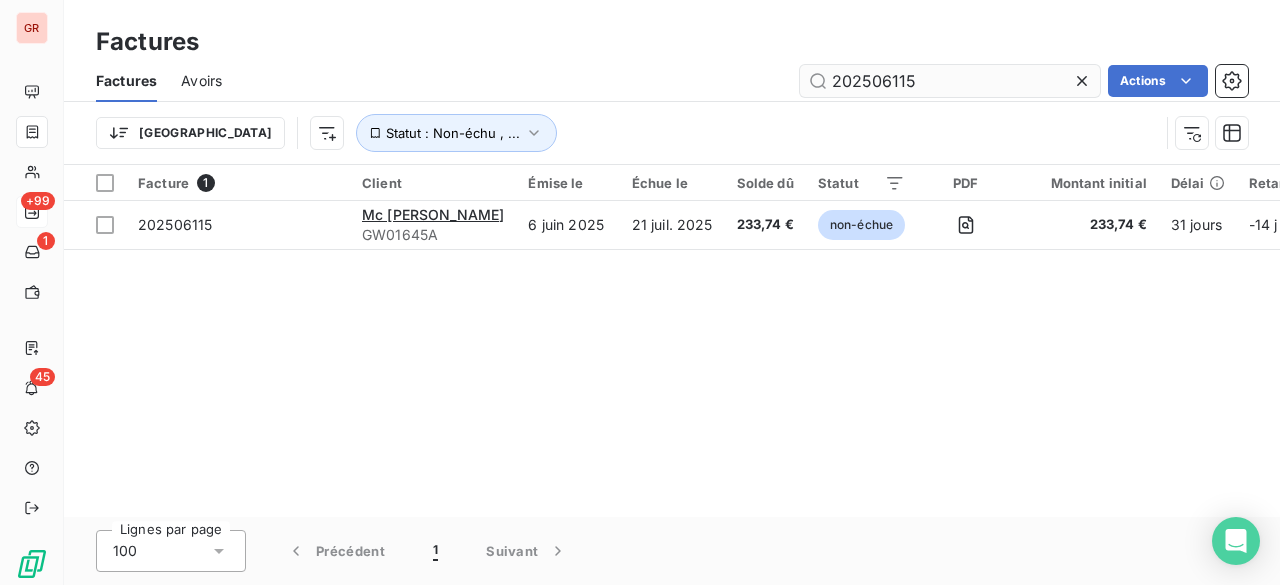 click on "202506115" at bounding box center [950, 81] 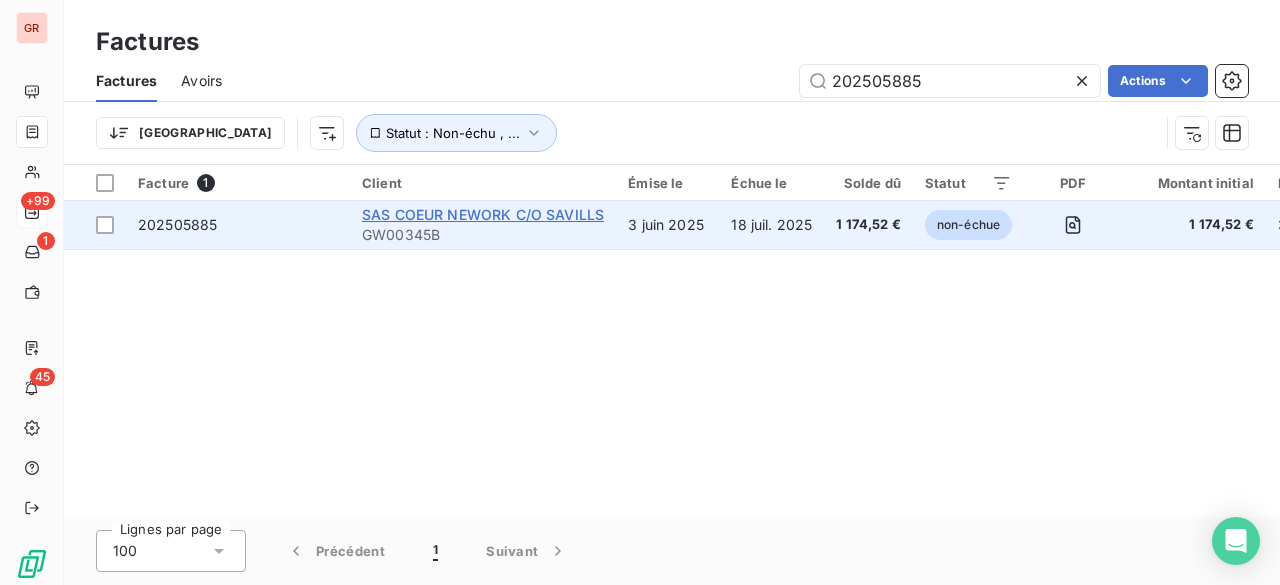 type on "202505885" 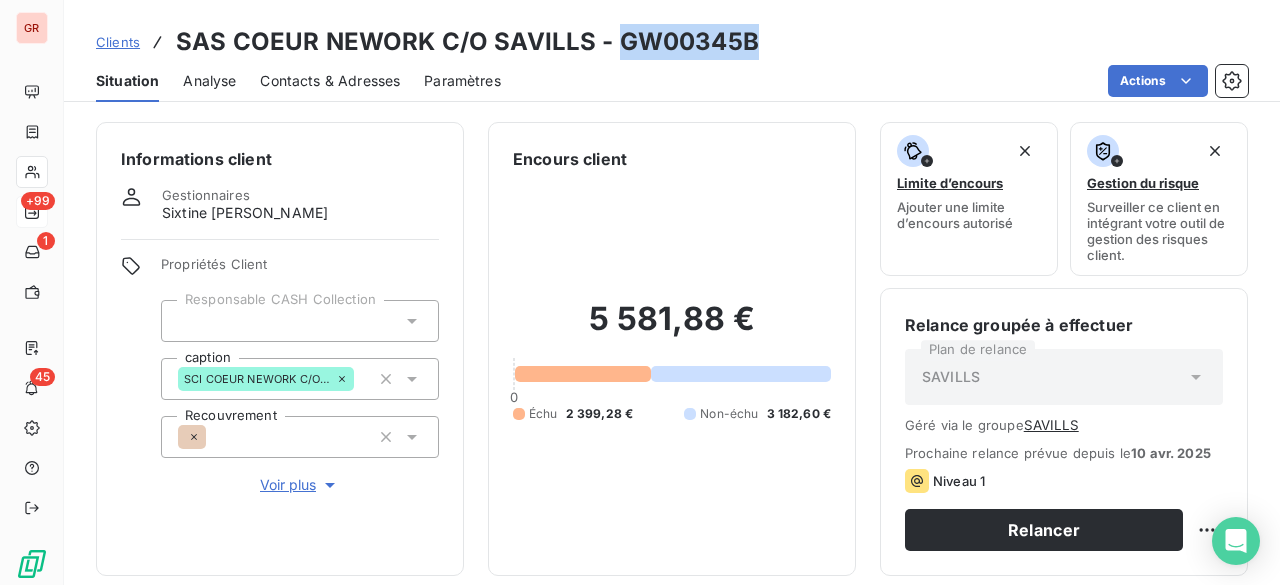 drag, startPoint x: 617, startPoint y: 36, endPoint x: 759, endPoint y: 43, distance: 142.17242 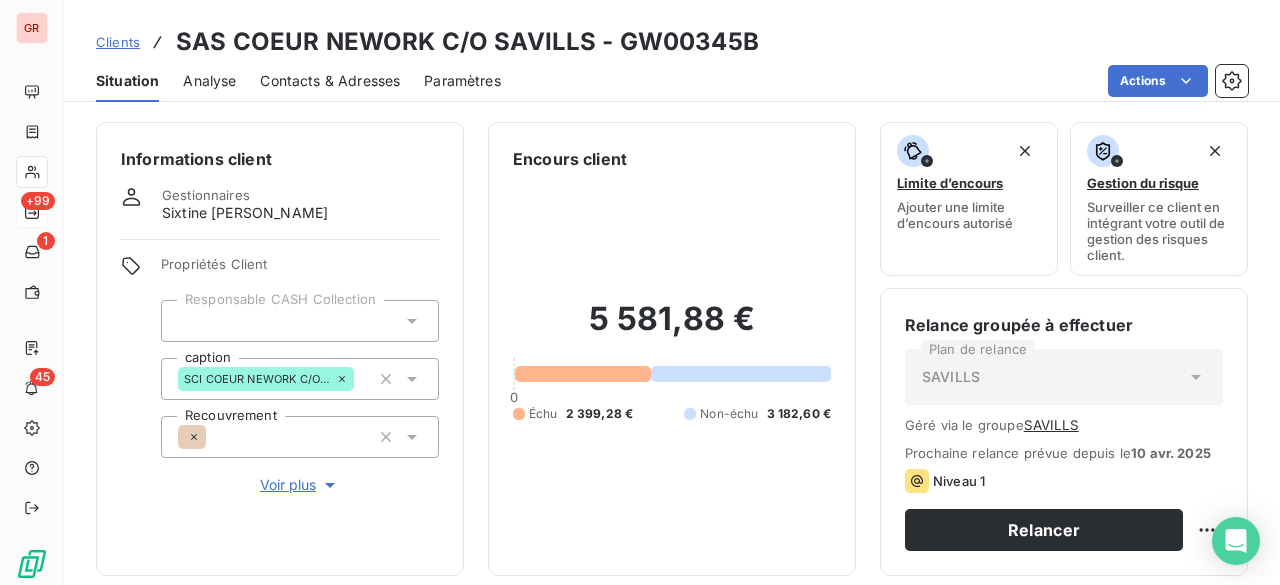 click on "SAS COEUR NEWORK  C/O SAVILLS - GW00345B" at bounding box center (467, 42) 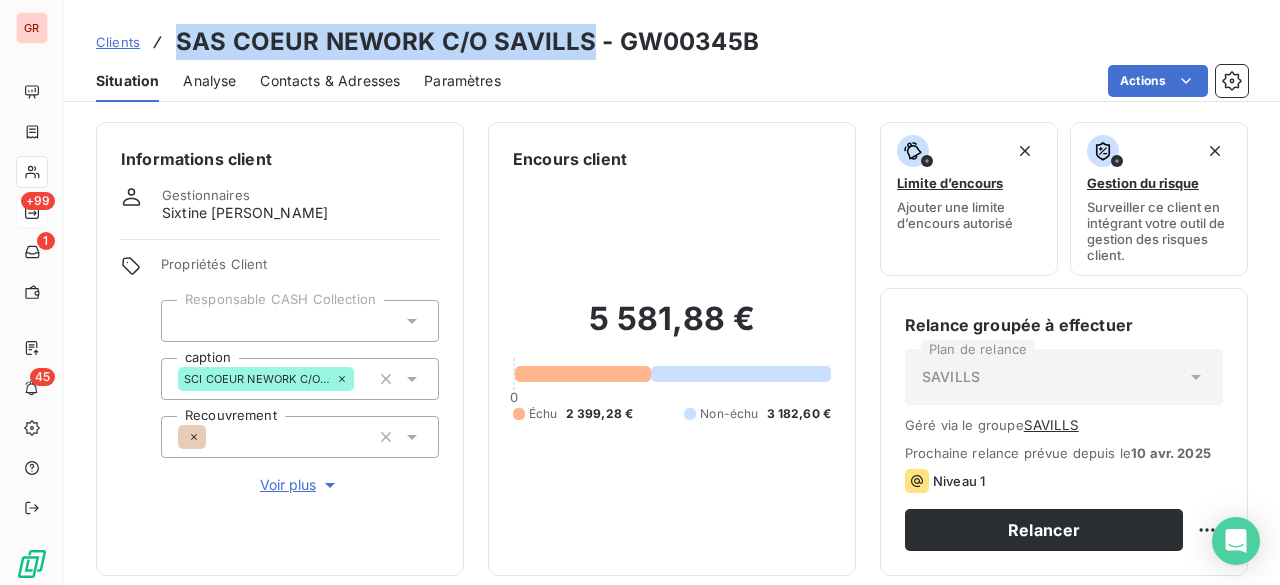 drag, startPoint x: 180, startPoint y: 33, endPoint x: 586, endPoint y: 43, distance: 406.12314 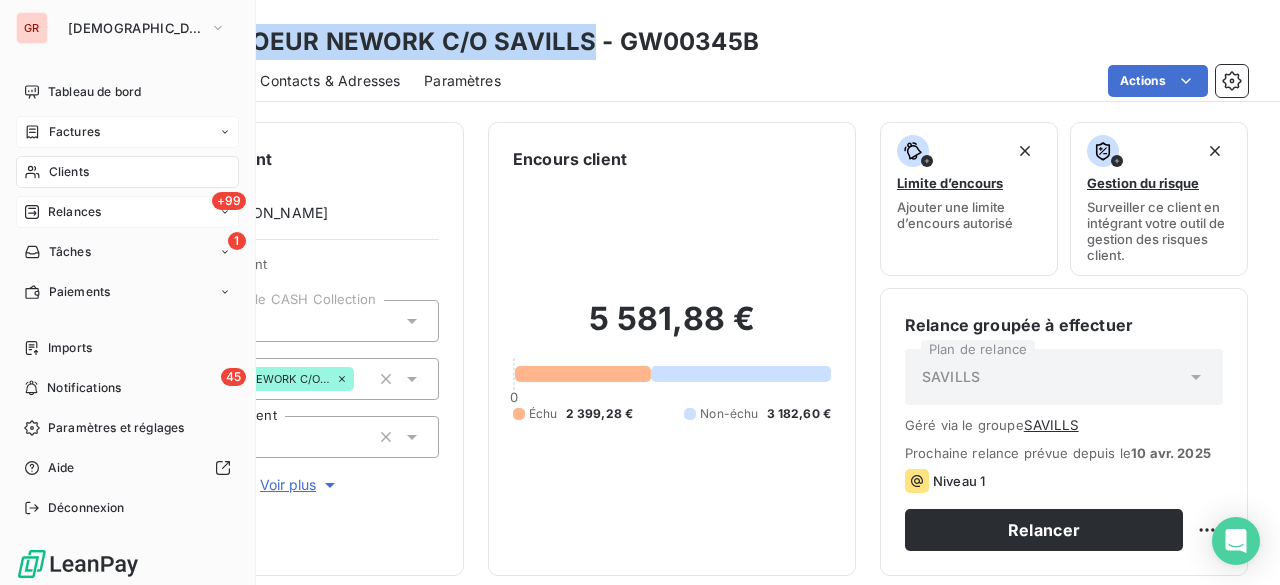 click on "Factures" at bounding box center [74, 132] 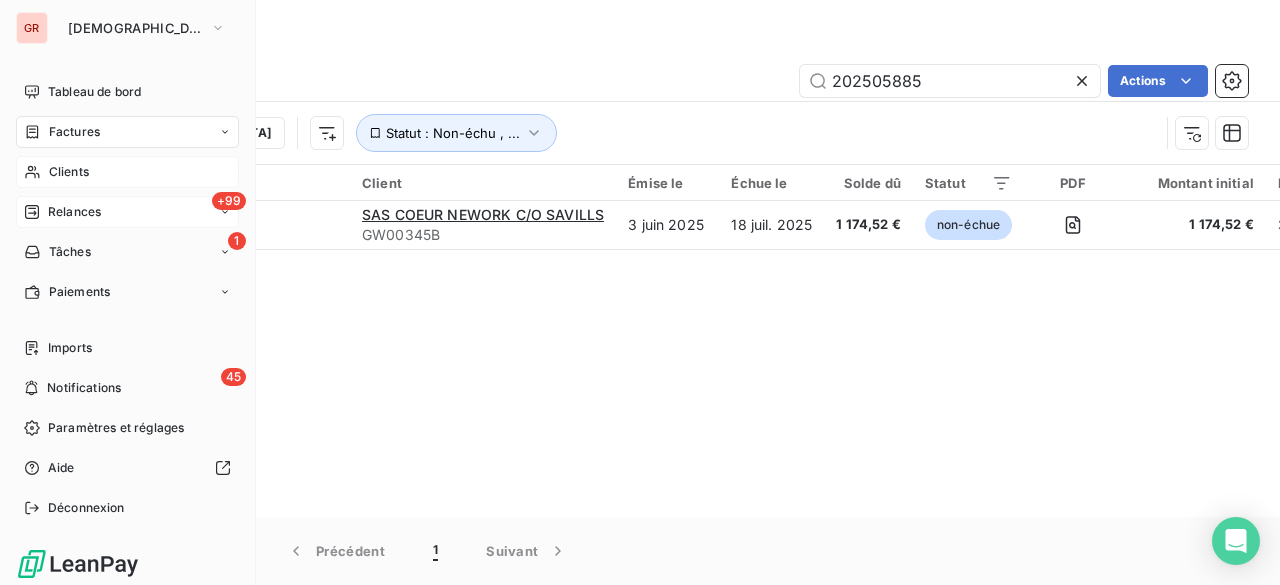 click on "Clients" at bounding box center [69, 172] 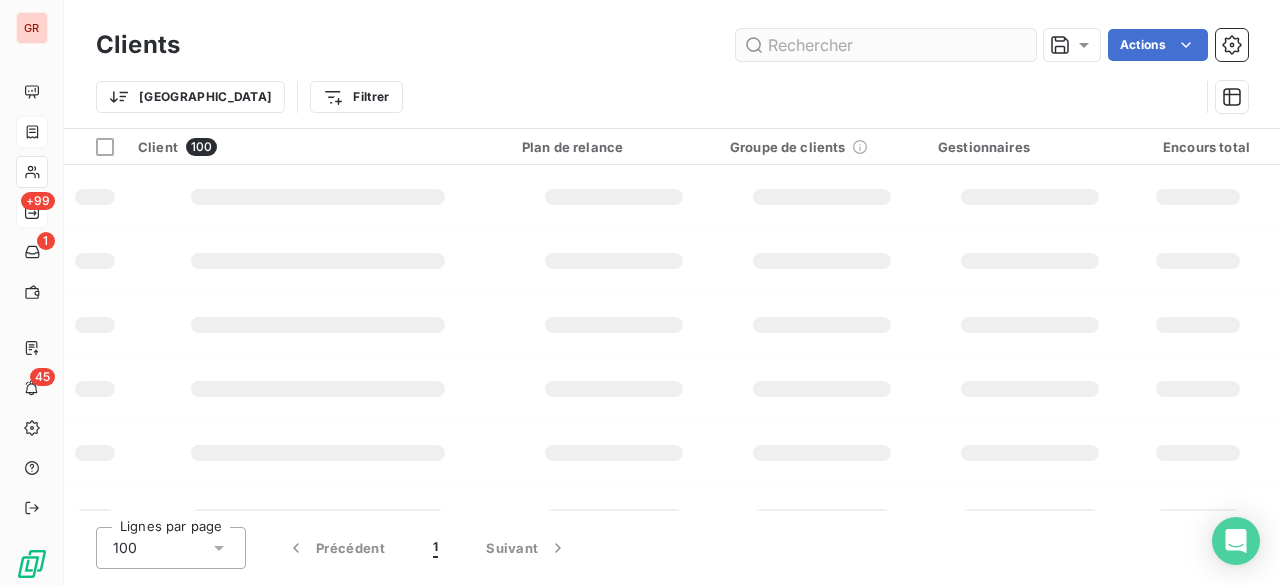 click at bounding box center (886, 45) 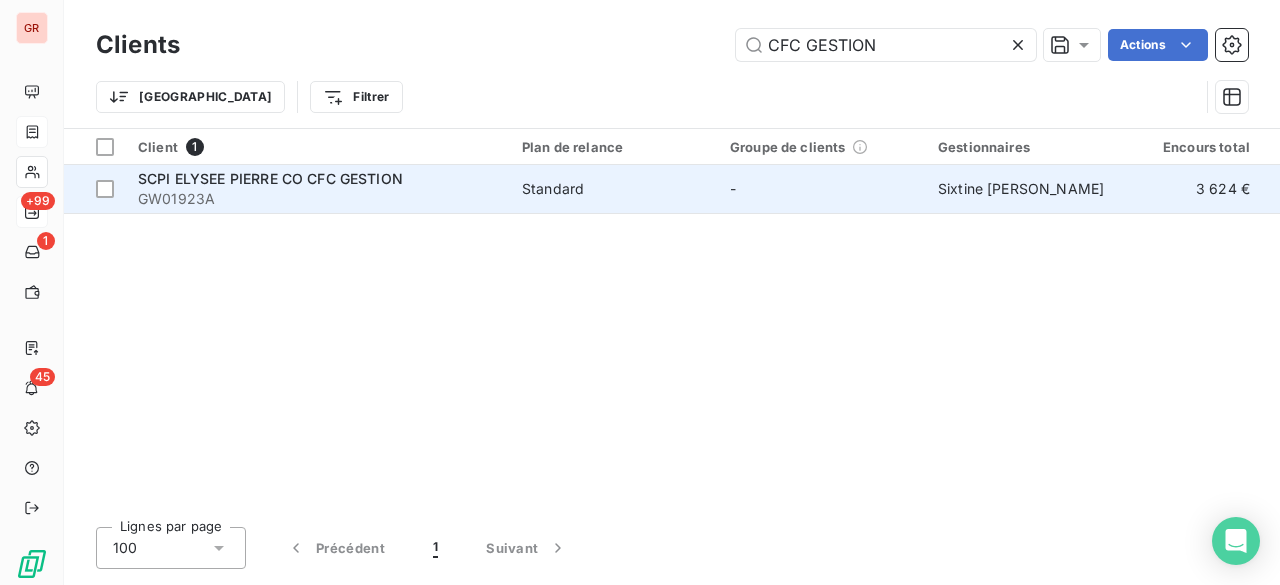 type on "CFC GESTION" 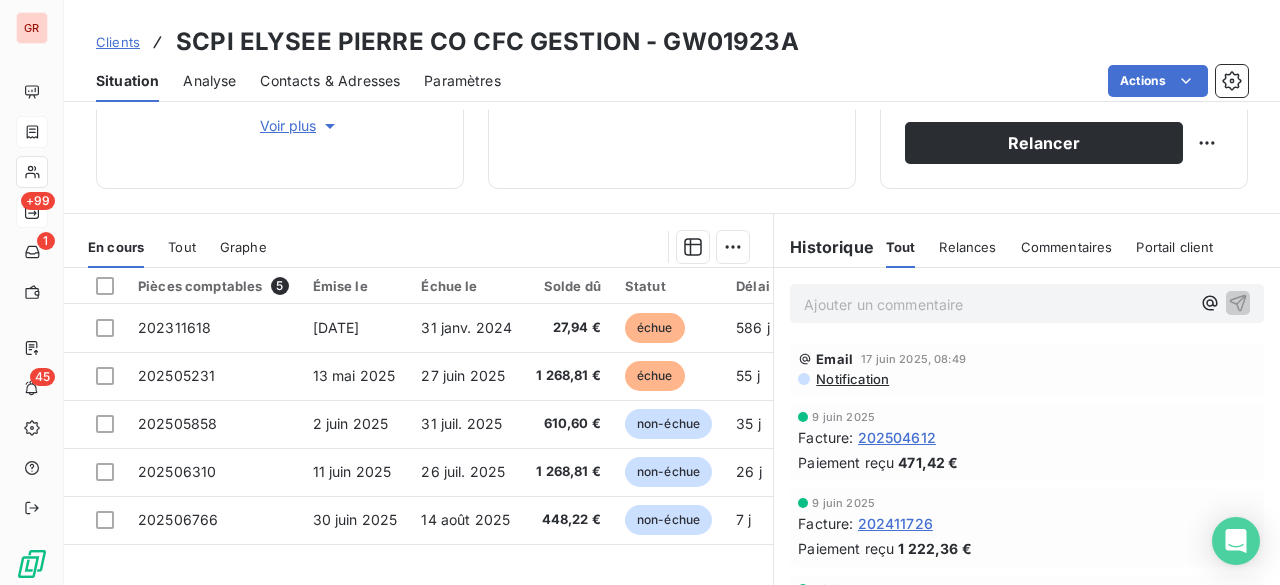 scroll, scrollTop: 363, scrollLeft: 0, axis: vertical 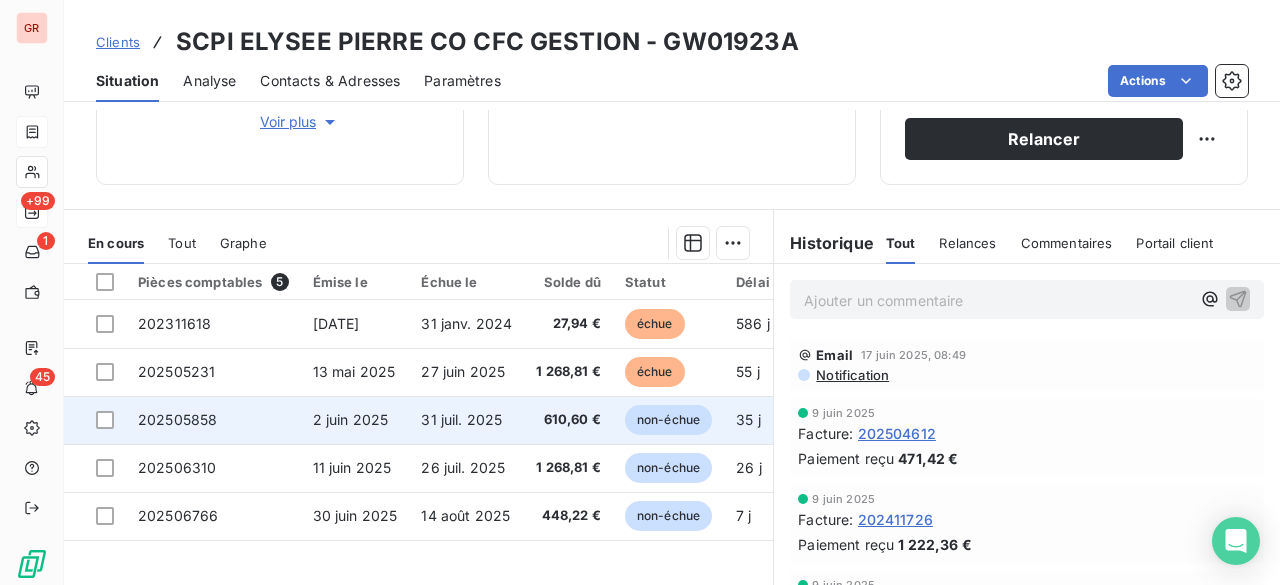click on "202505858" at bounding box center [177, 419] 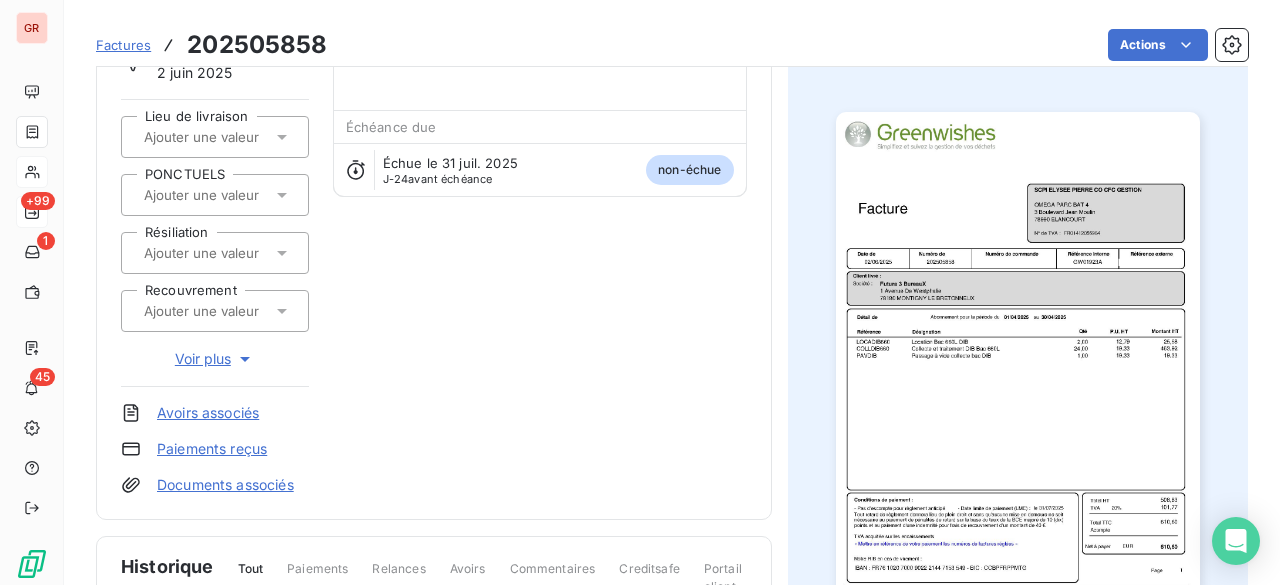 scroll, scrollTop: 141, scrollLeft: 0, axis: vertical 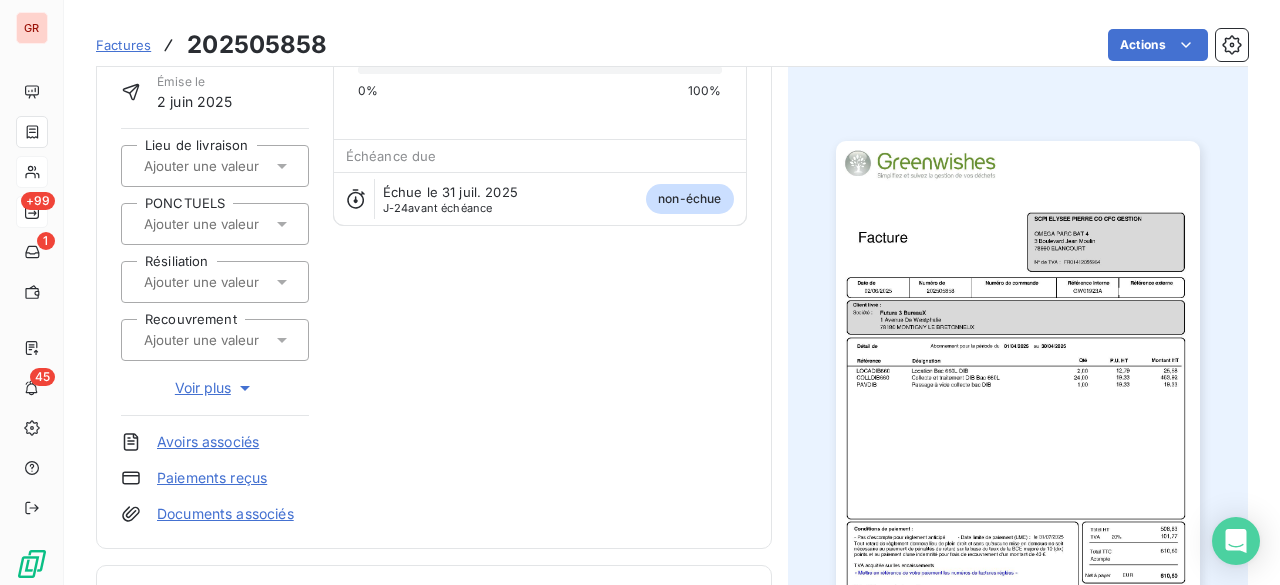 click at bounding box center (1018, 398) 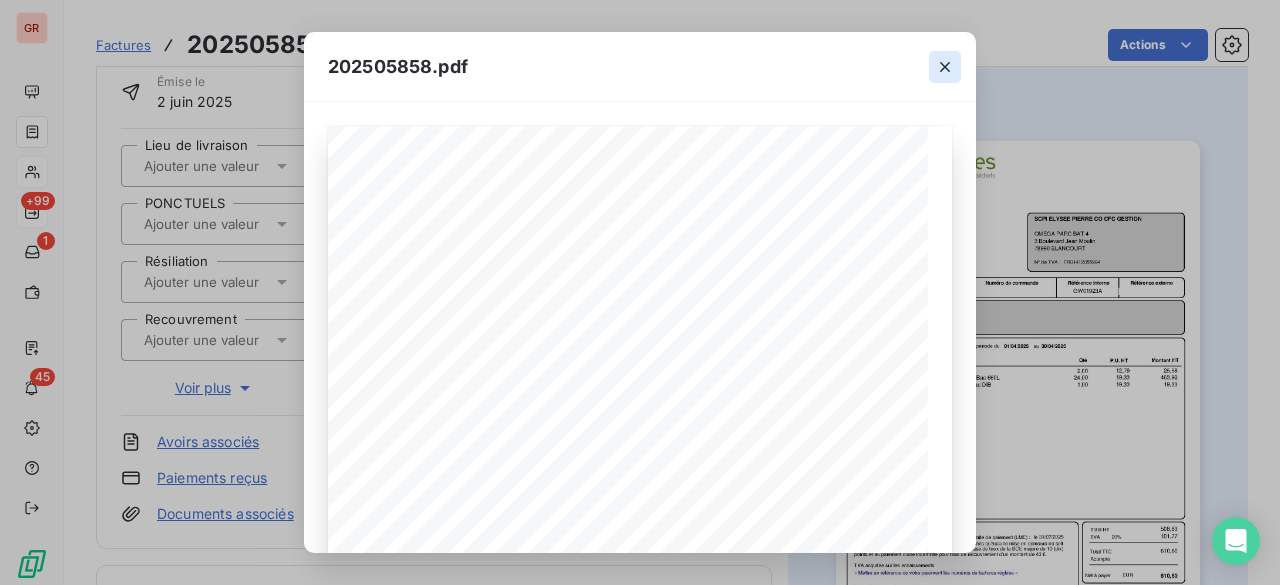 click 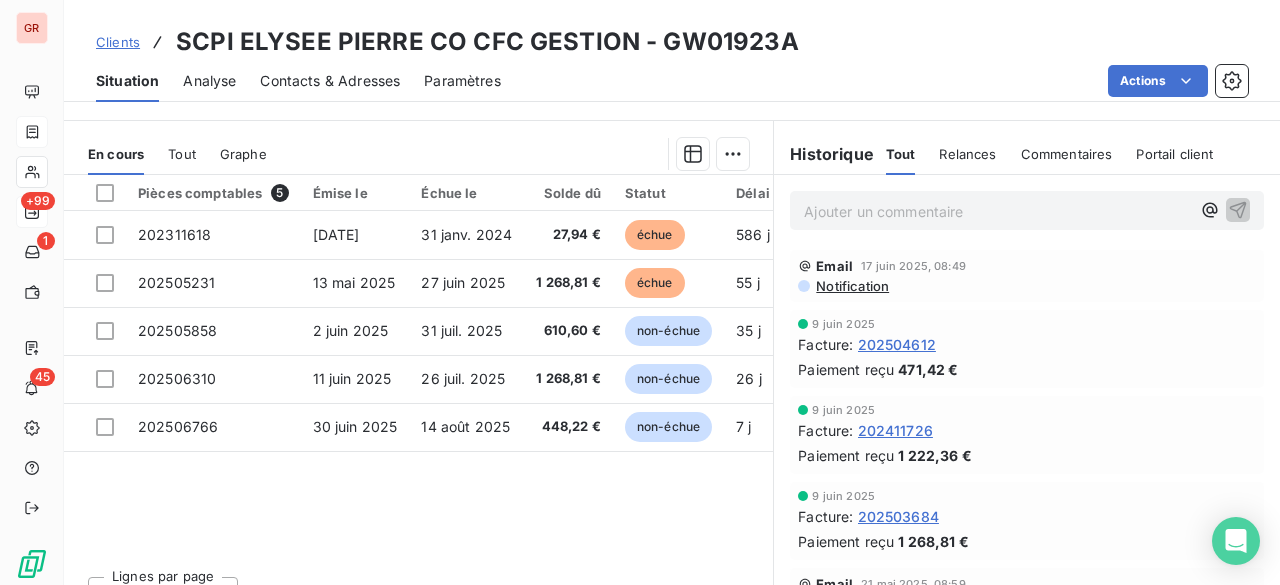 scroll, scrollTop: 485, scrollLeft: 0, axis: vertical 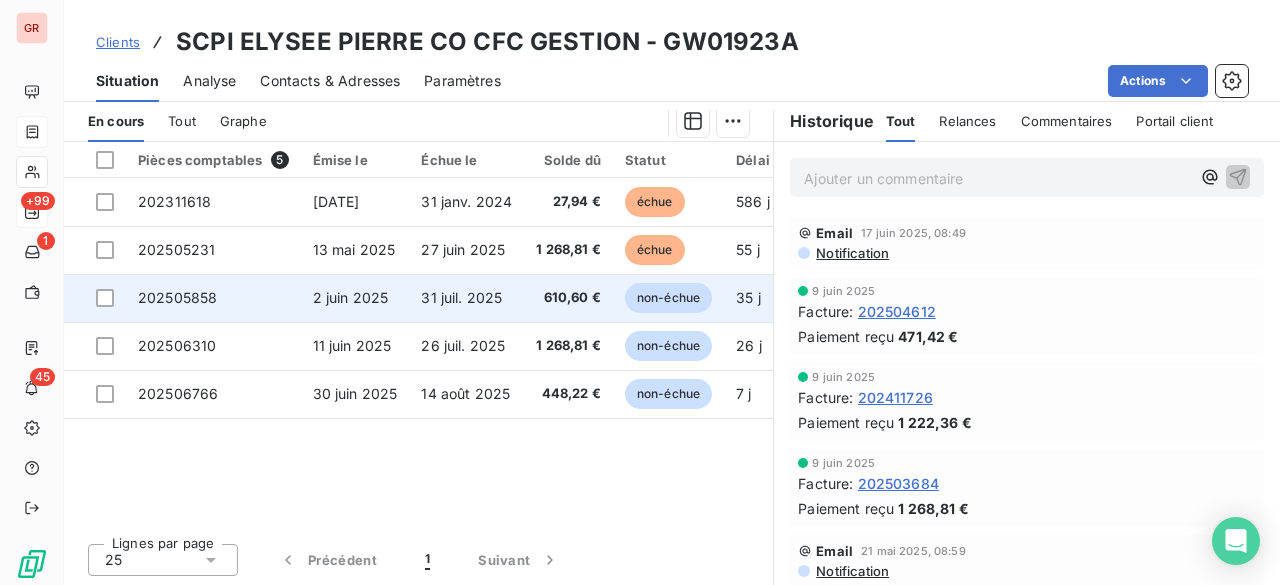 click on "202505858" at bounding box center [177, 297] 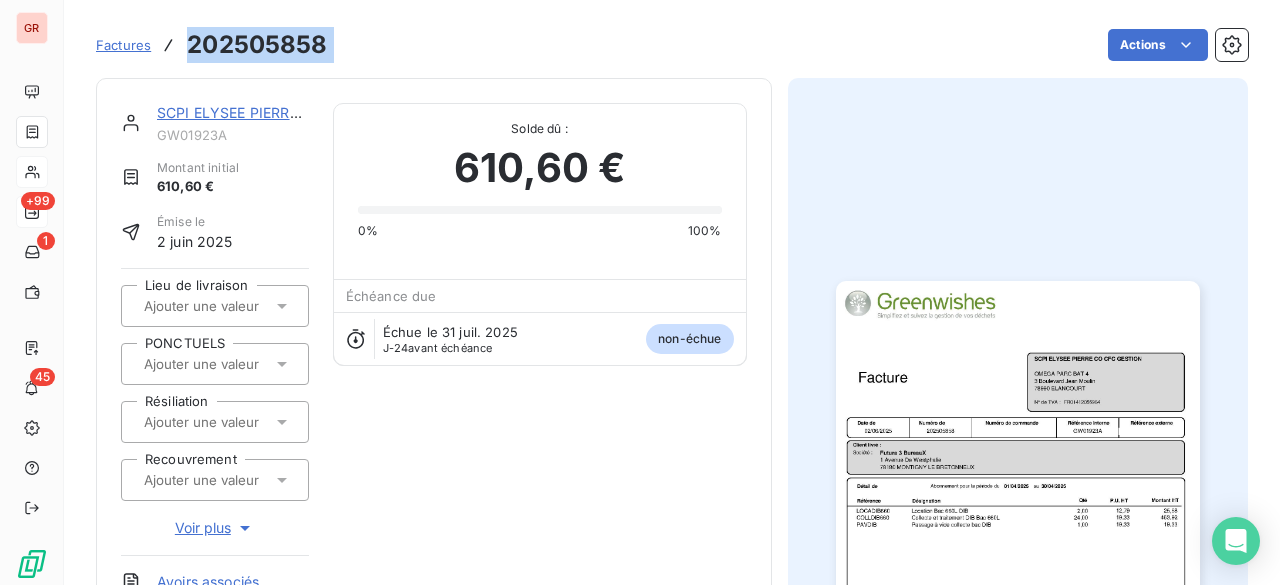 drag, startPoint x: 192, startPoint y: 48, endPoint x: 354, endPoint y: 49, distance: 162.00308 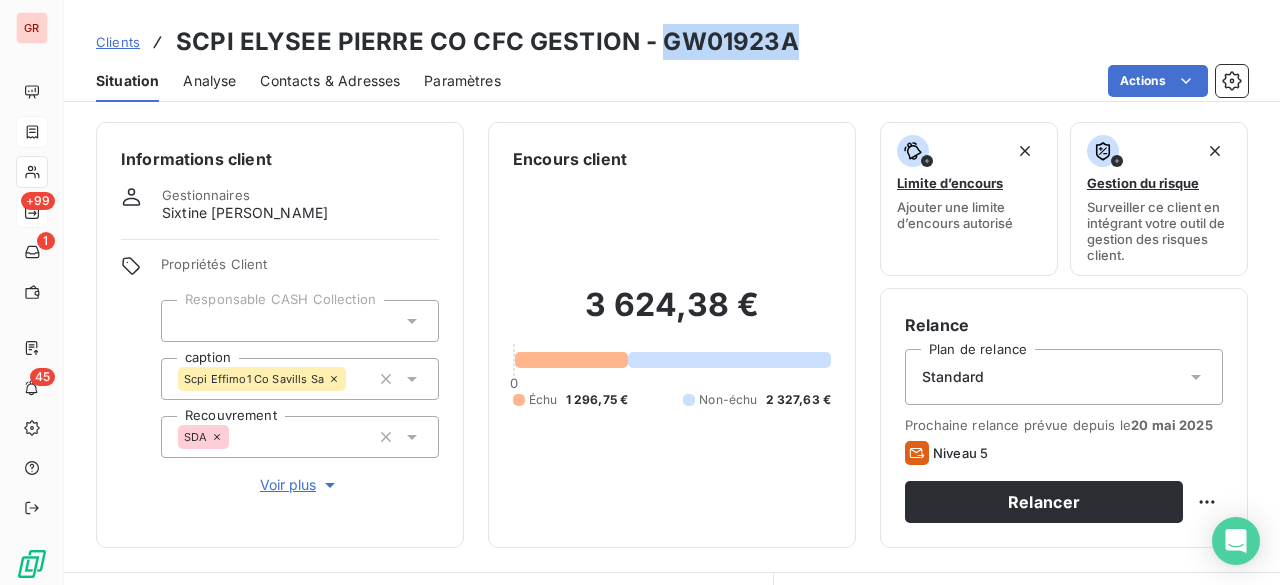 drag, startPoint x: 654, startPoint y: 42, endPoint x: 784, endPoint y: 44, distance: 130.01538 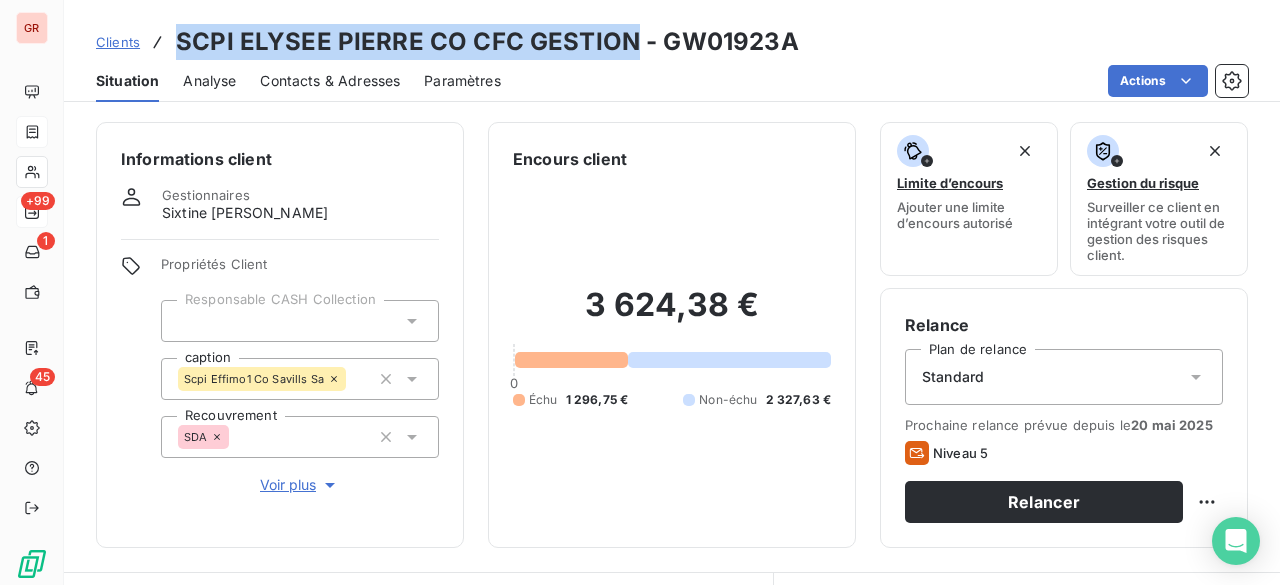 drag, startPoint x: 181, startPoint y: 35, endPoint x: 626, endPoint y: 49, distance: 445.22018 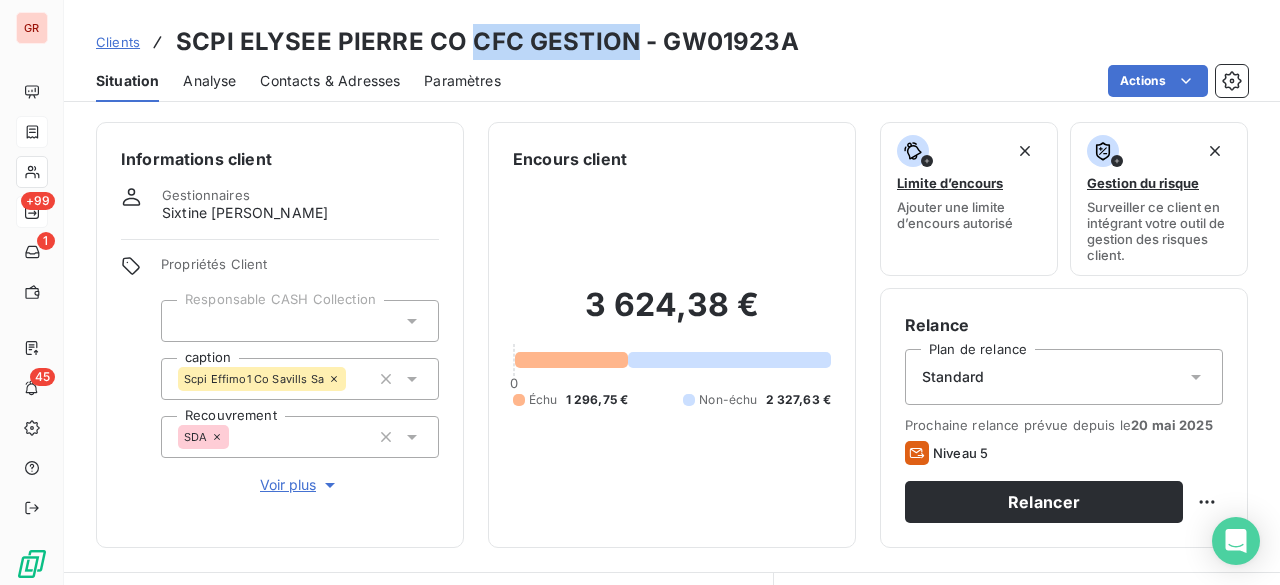 drag, startPoint x: 481, startPoint y: 43, endPoint x: 625, endPoint y: 47, distance: 144.05554 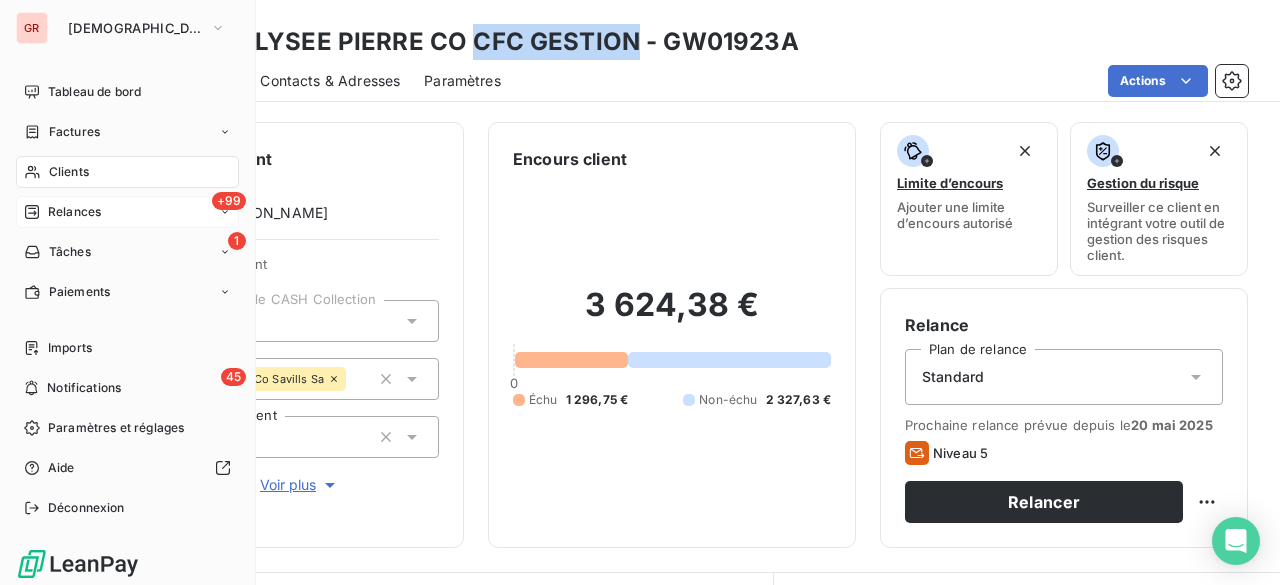 drag, startPoint x: 46, startPoint y: 125, endPoint x: 231, endPoint y: 113, distance: 185.38878 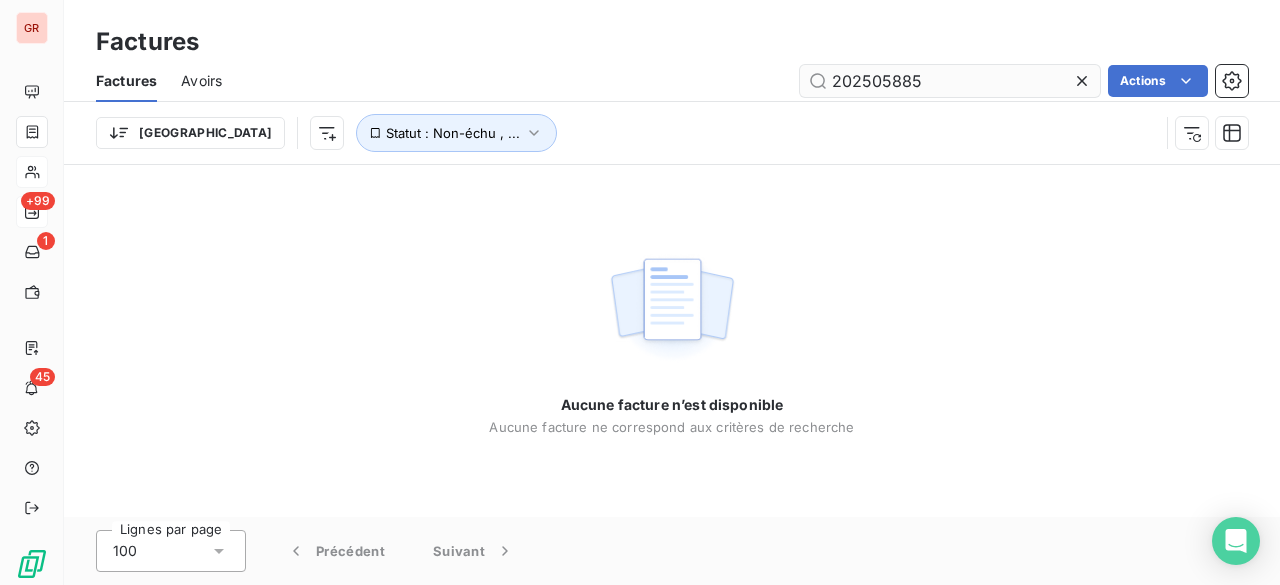 click on "202505885" at bounding box center [950, 81] 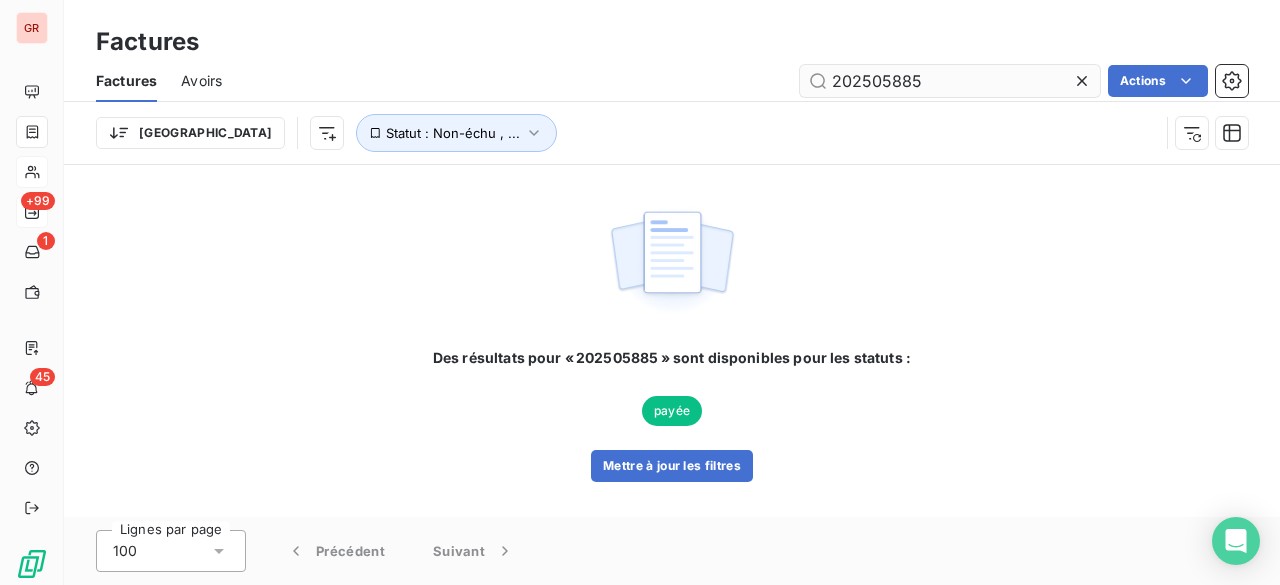click on "202505885" at bounding box center [950, 81] 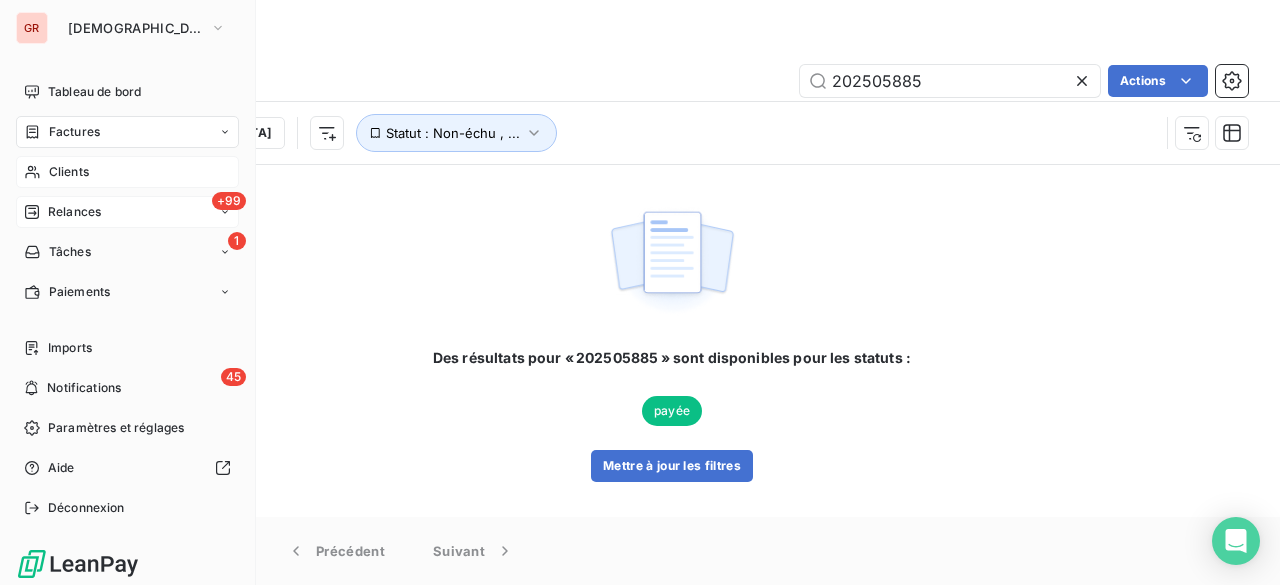 click on "Clients" at bounding box center [69, 172] 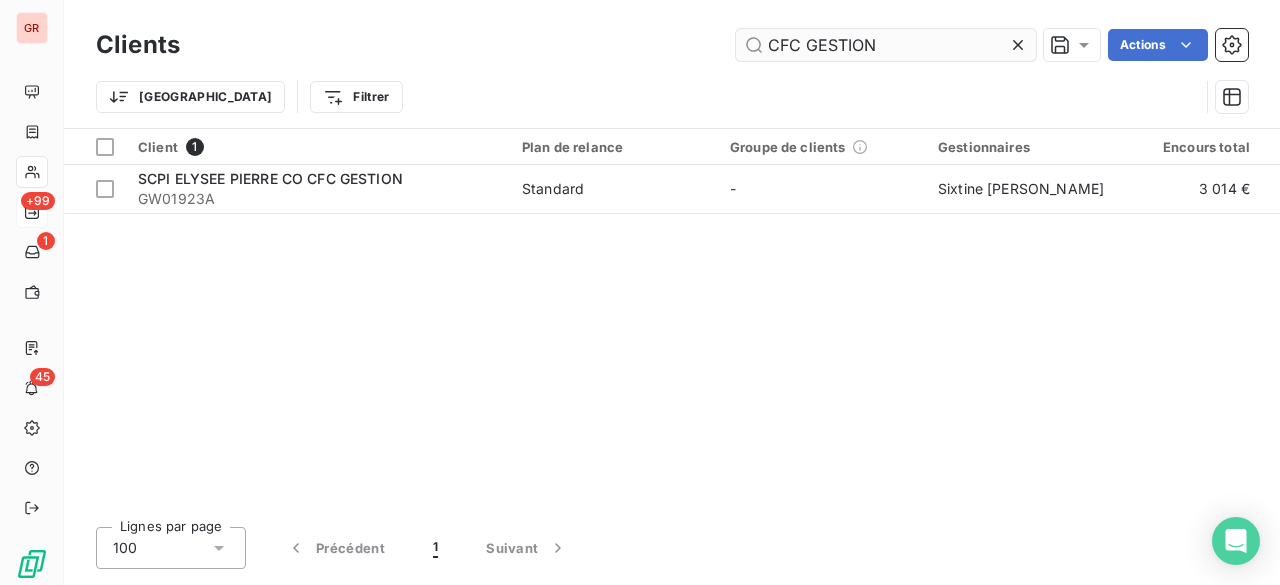 click on "CFC GESTION" at bounding box center (886, 45) 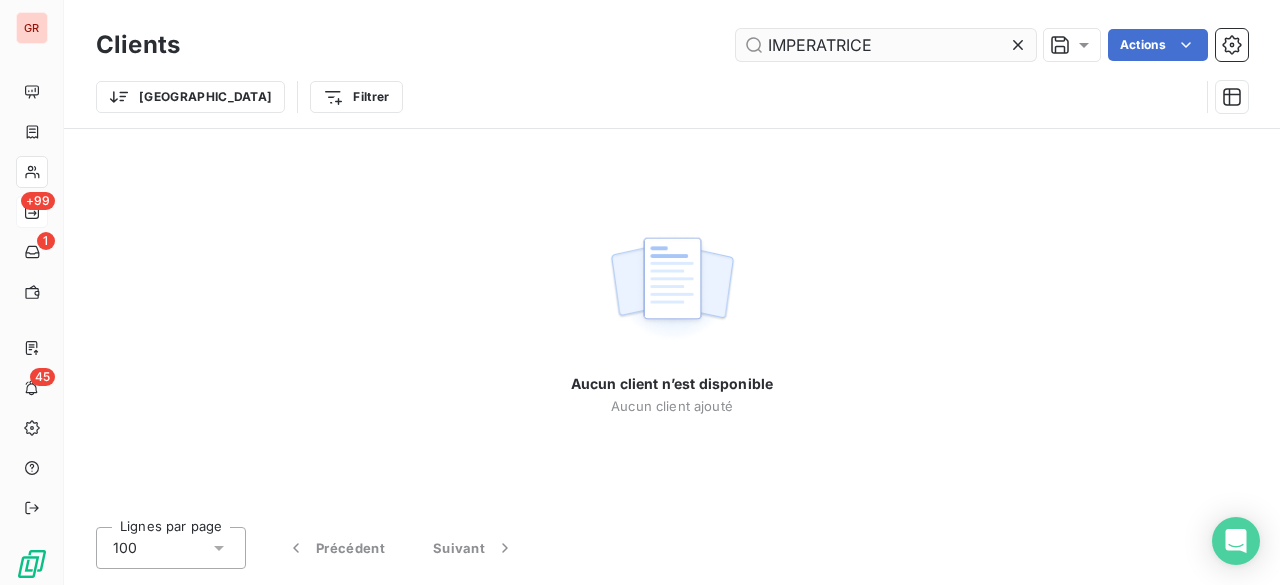 click on "IMPERATRICE" at bounding box center [886, 45] 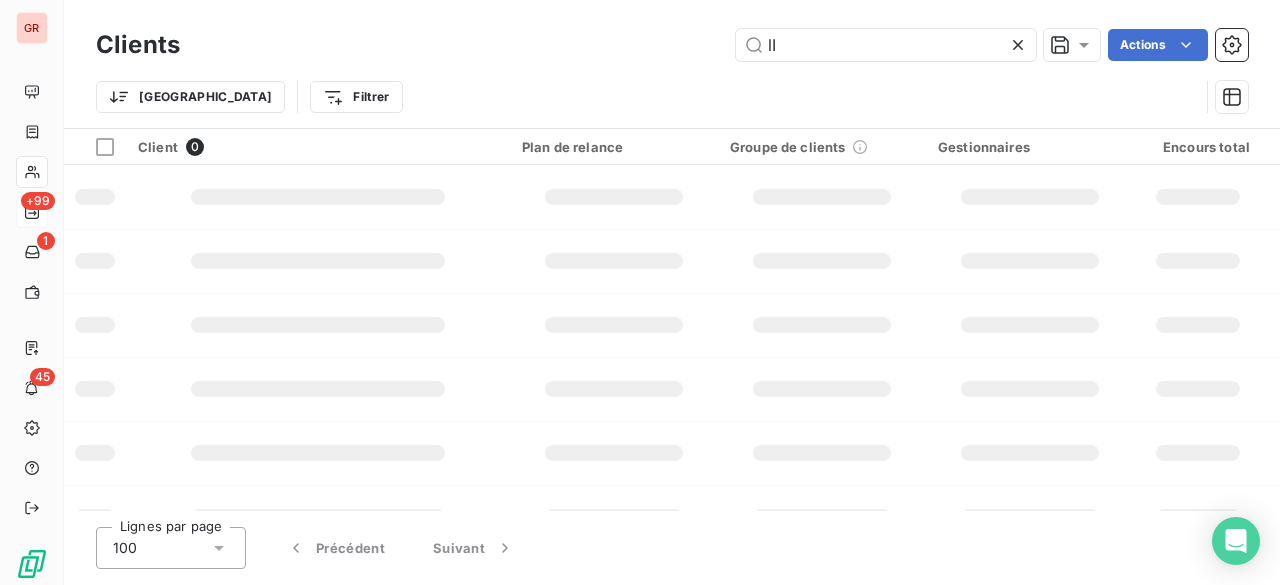 type on "l" 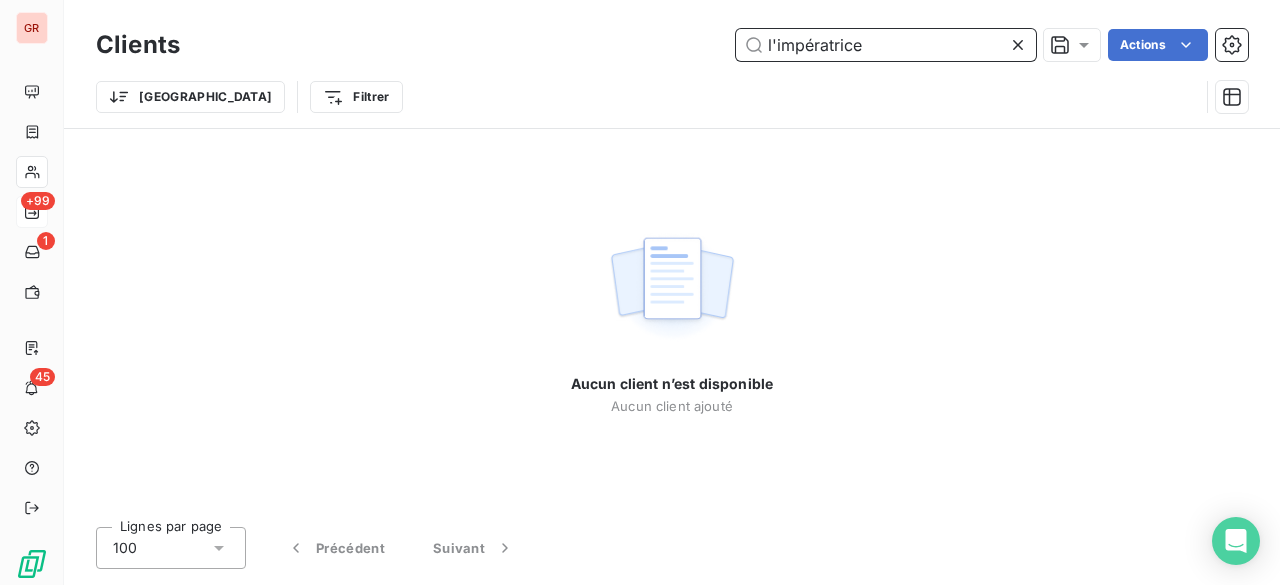 click on "l'impératrice" at bounding box center (886, 45) 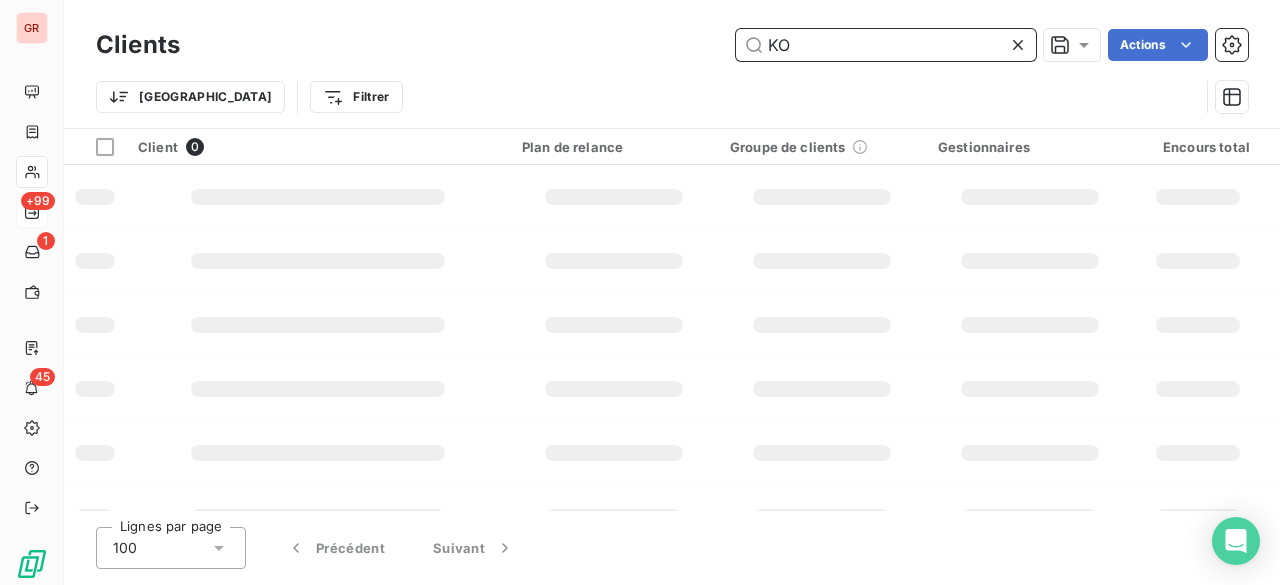 type on "K" 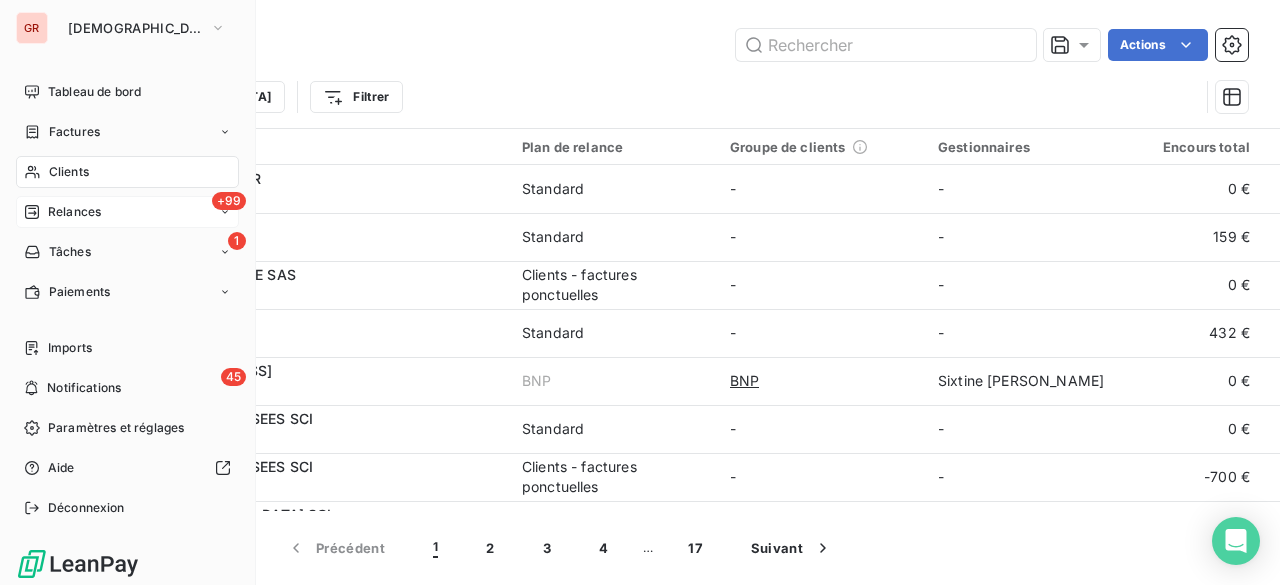 click on "Clients" at bounding box center [69, 172] 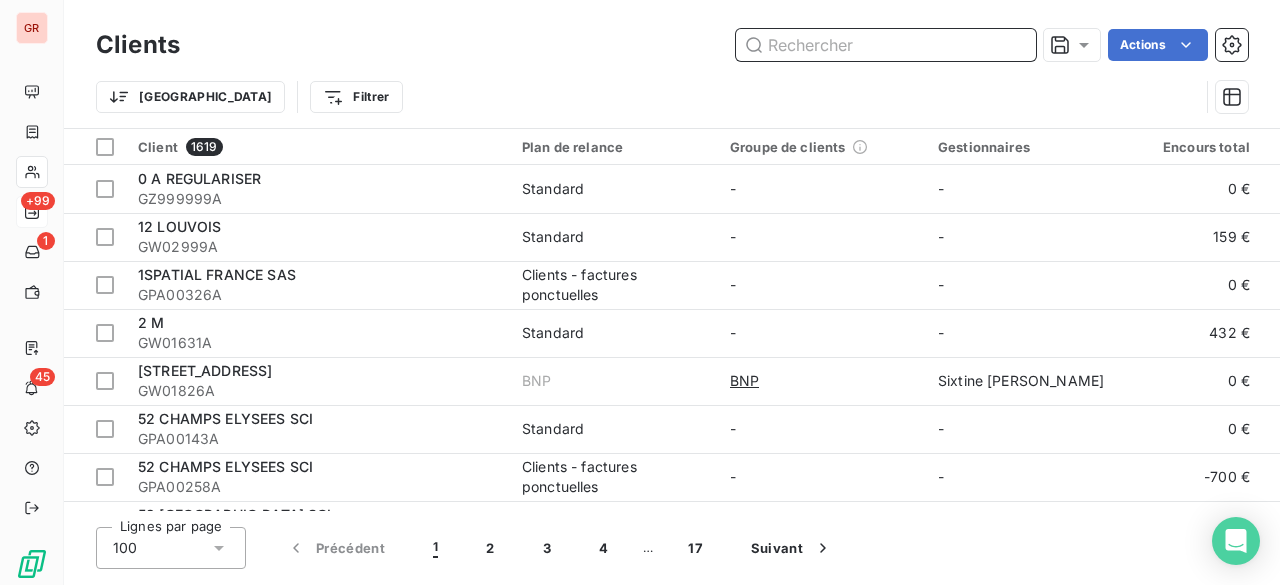 click at bounding box center (886, 45) 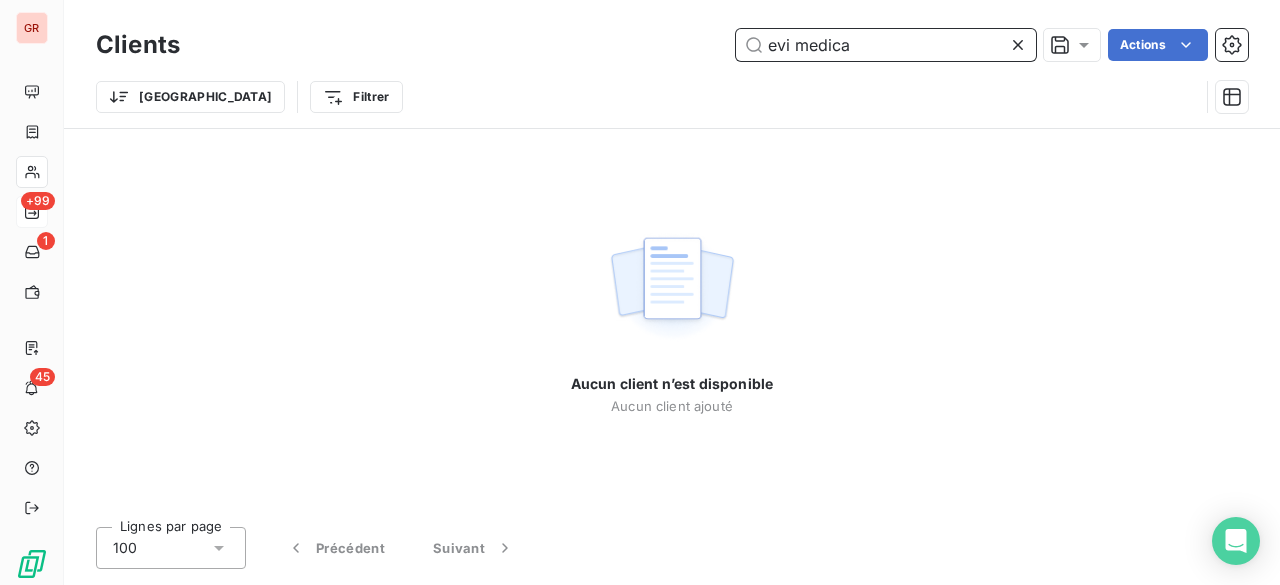 type on "evi medica" 